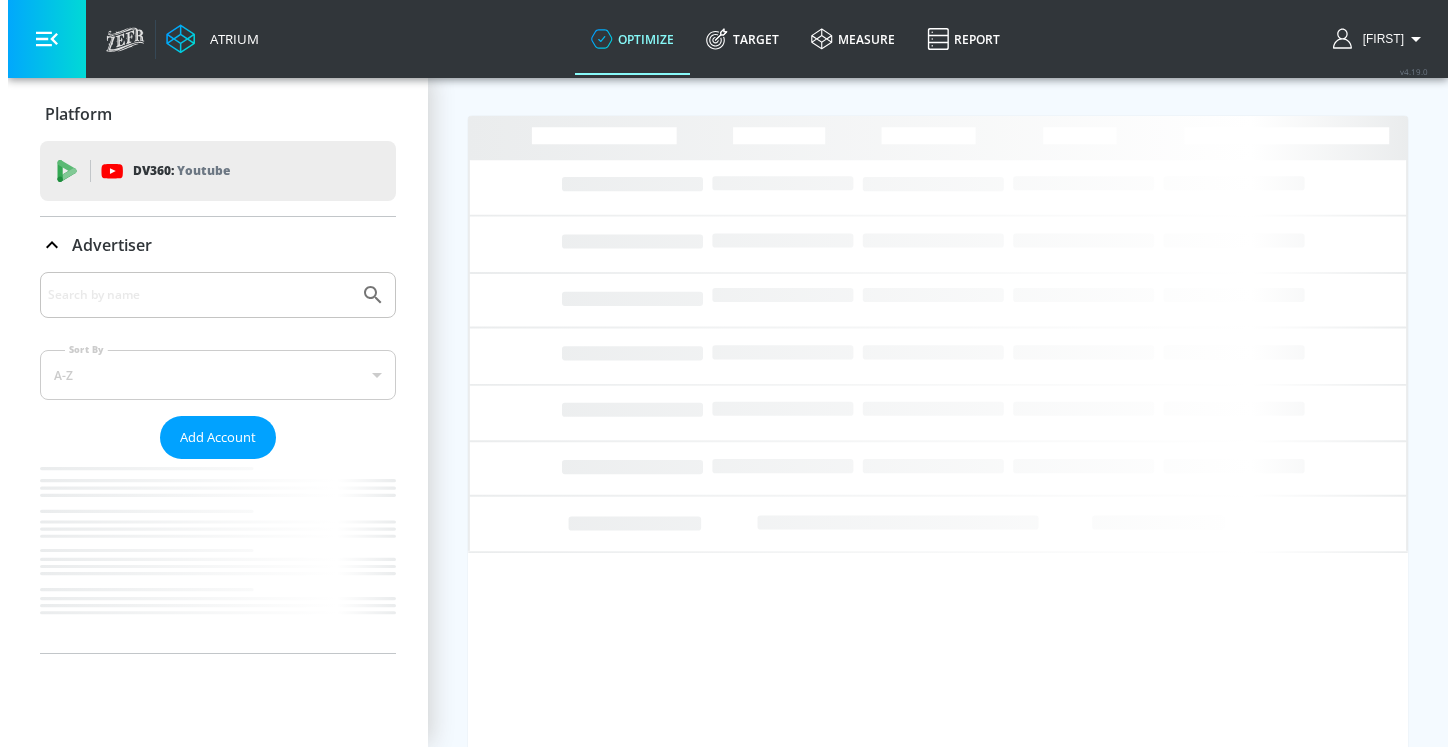 scroll, scrollTop: 0, scrollLeft: 0, axis: both 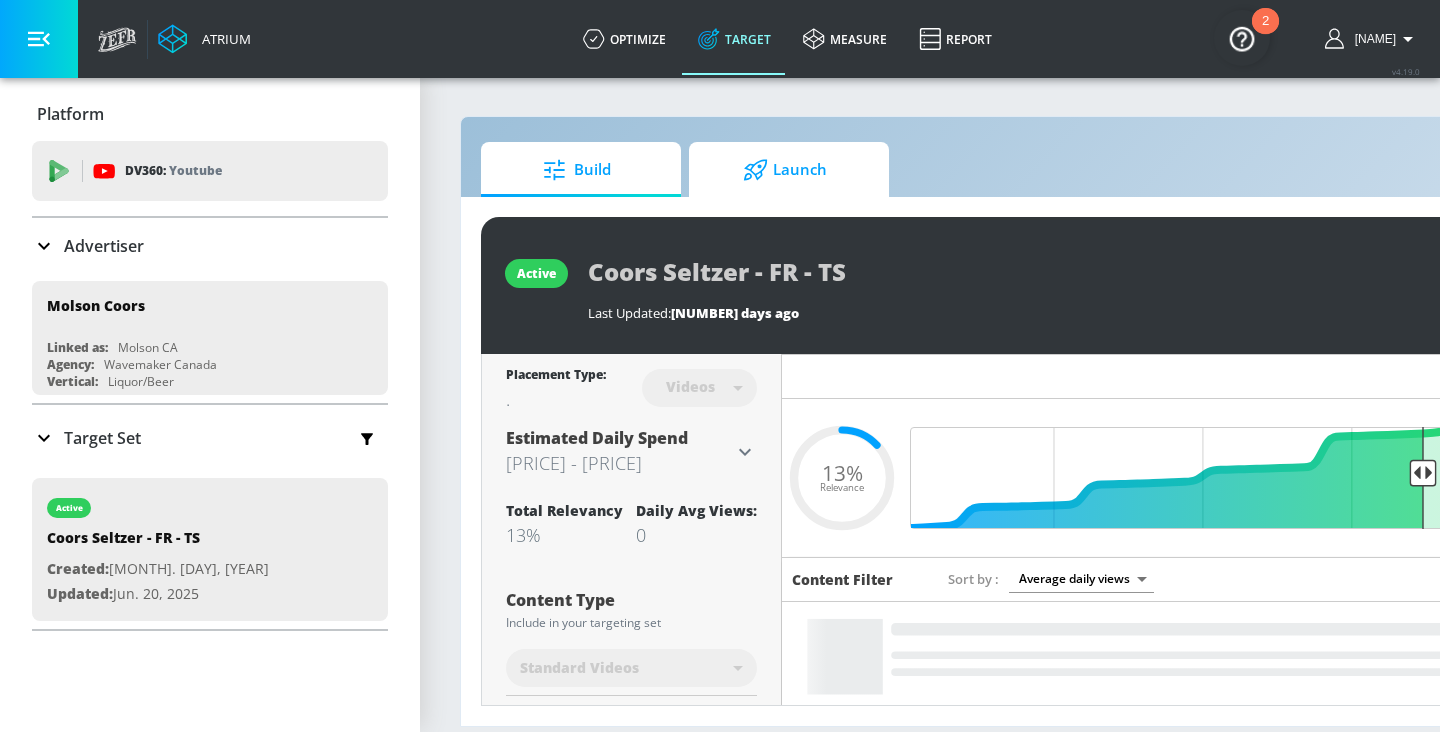 click on "Launch" at bounding box center [785, 170] 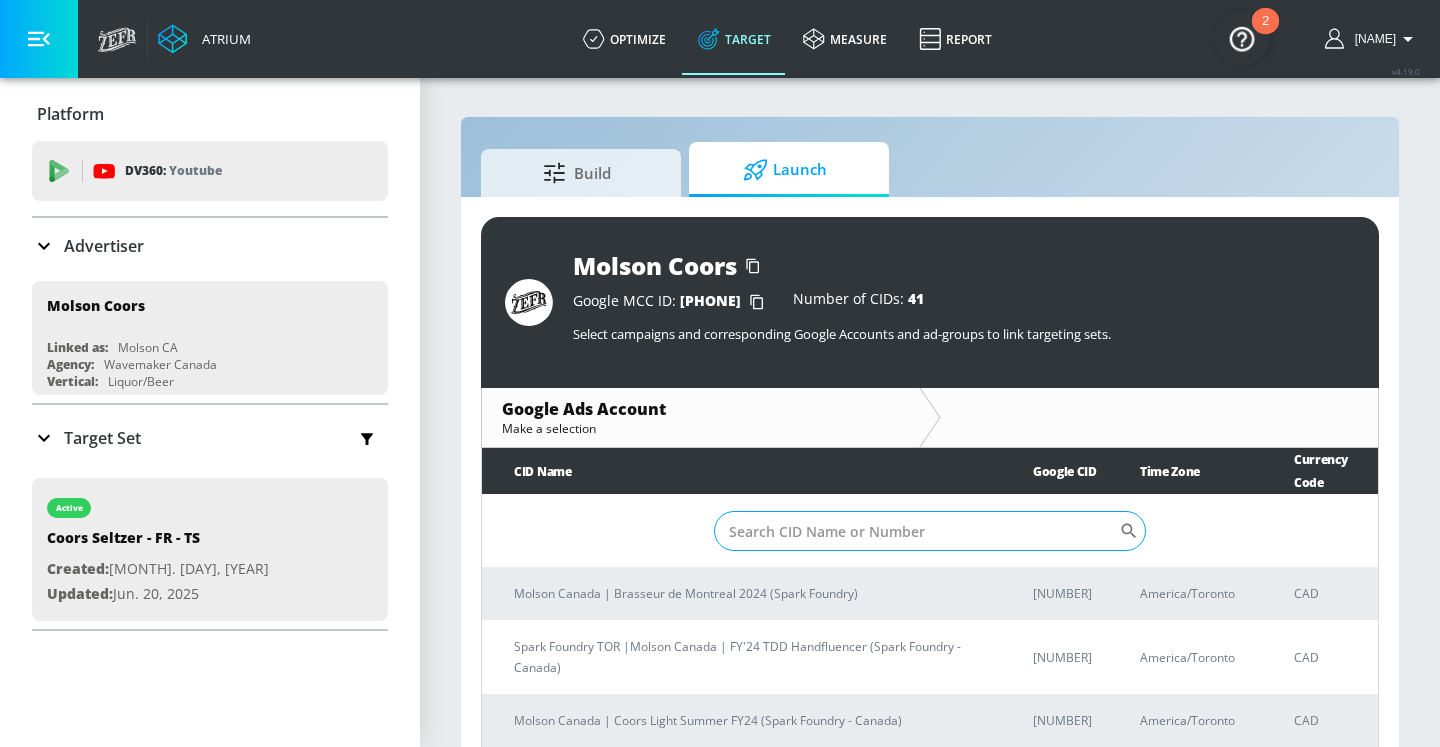 click on "Sort By" at bounding box center [916, 531] 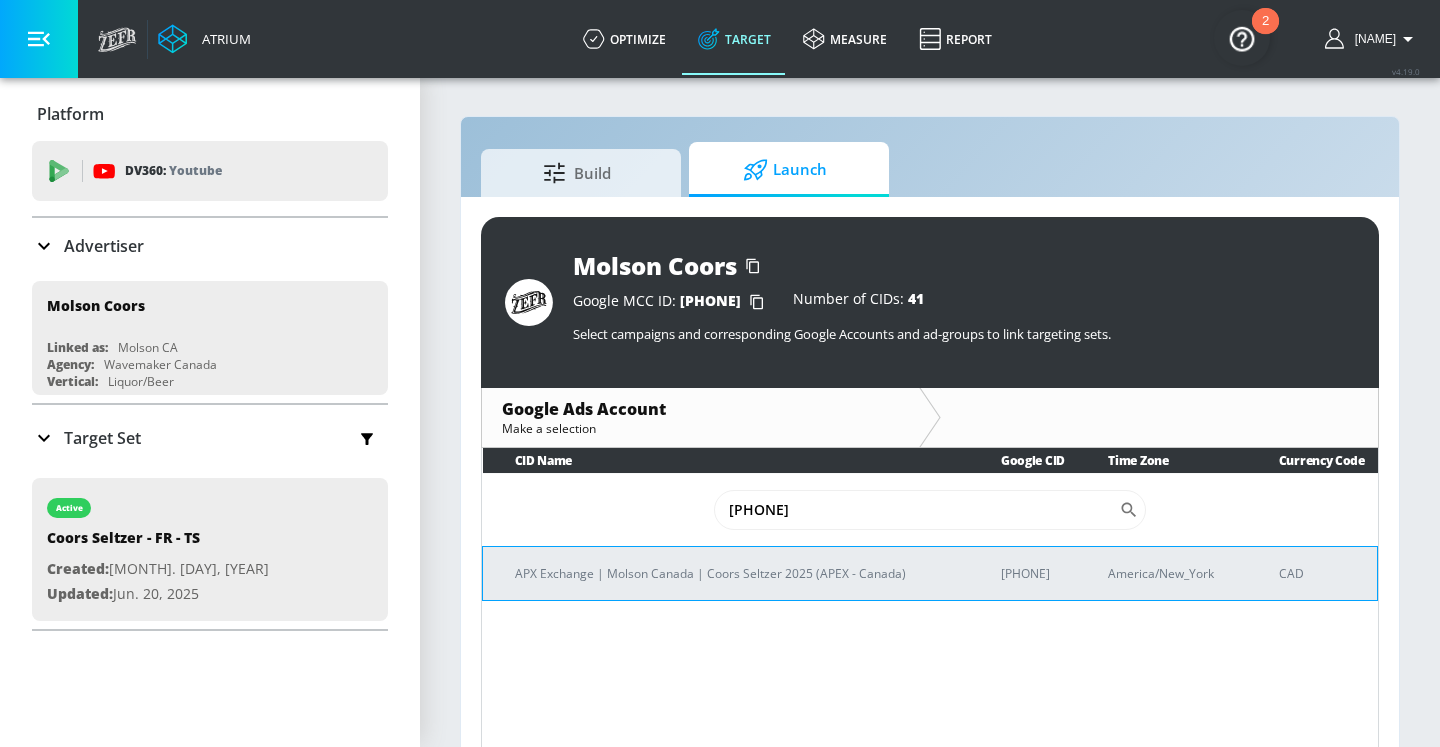 type on "[PHONE]" 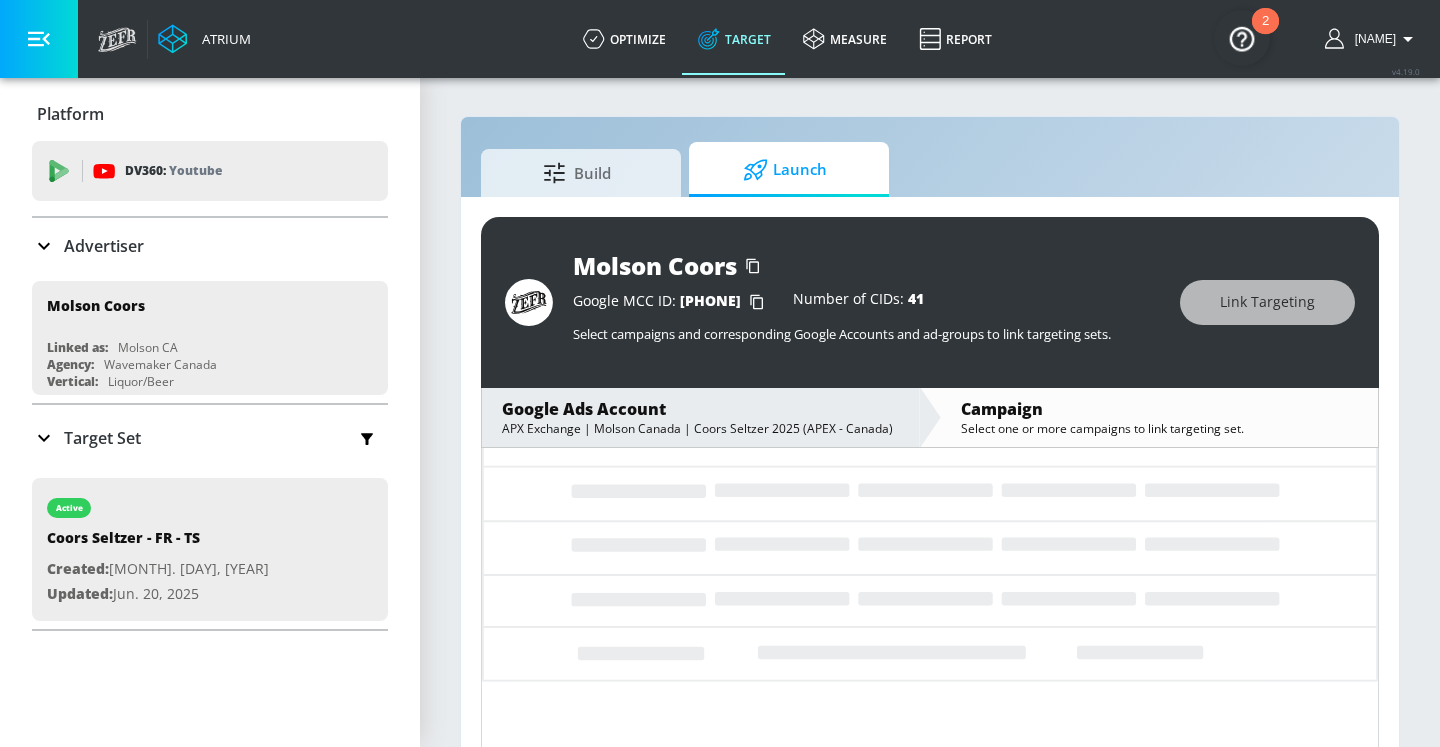 scroll, scrollTop: 0, scrollLeft: 0, axis: both 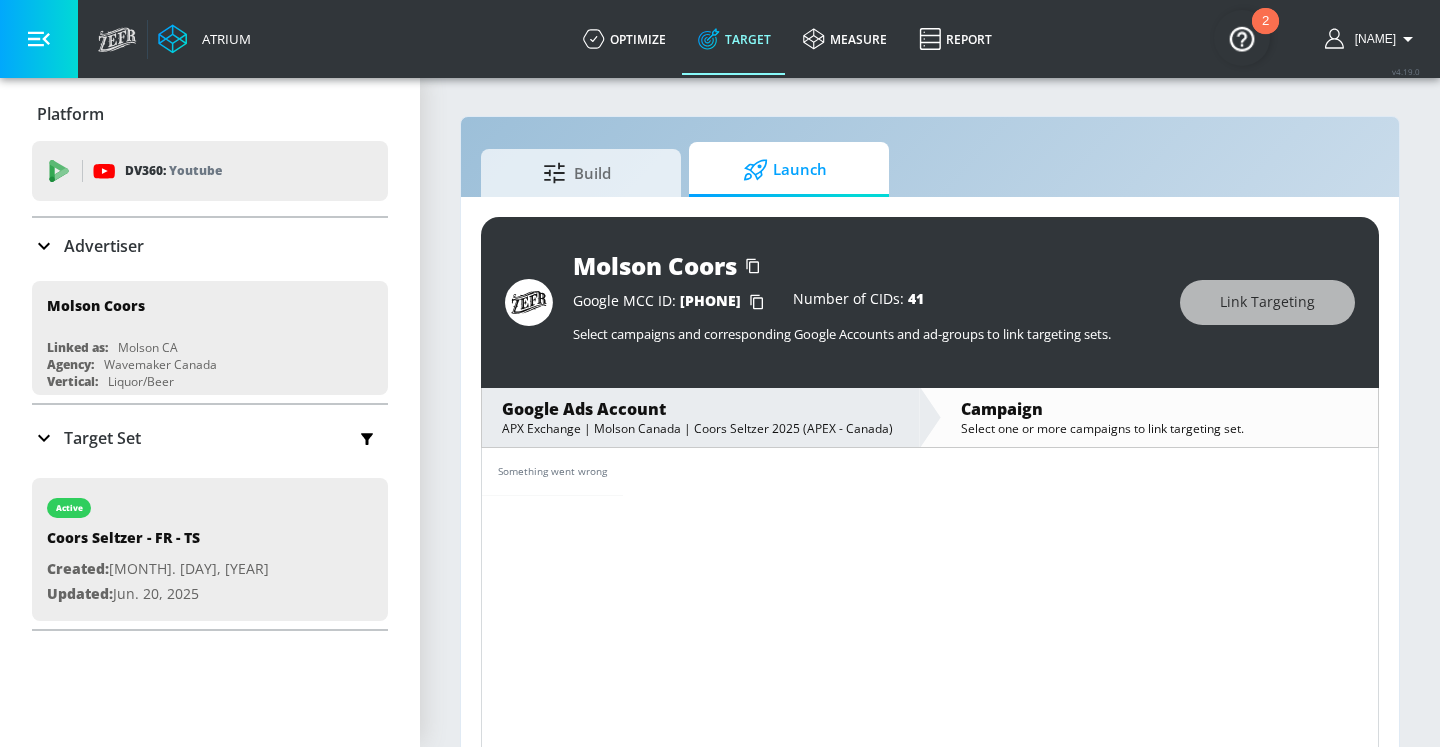 click on "Build" at bounding box center [581, 173] 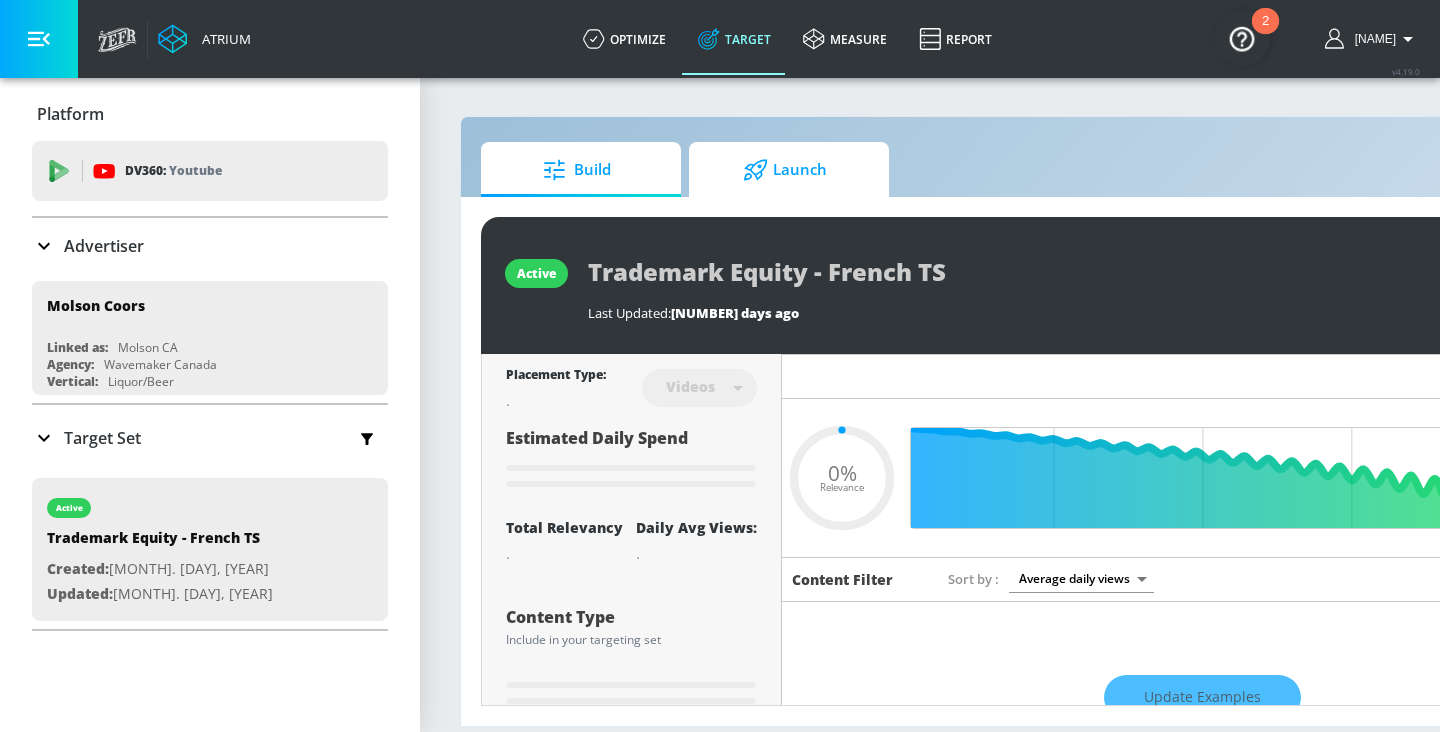 type on "0.05" 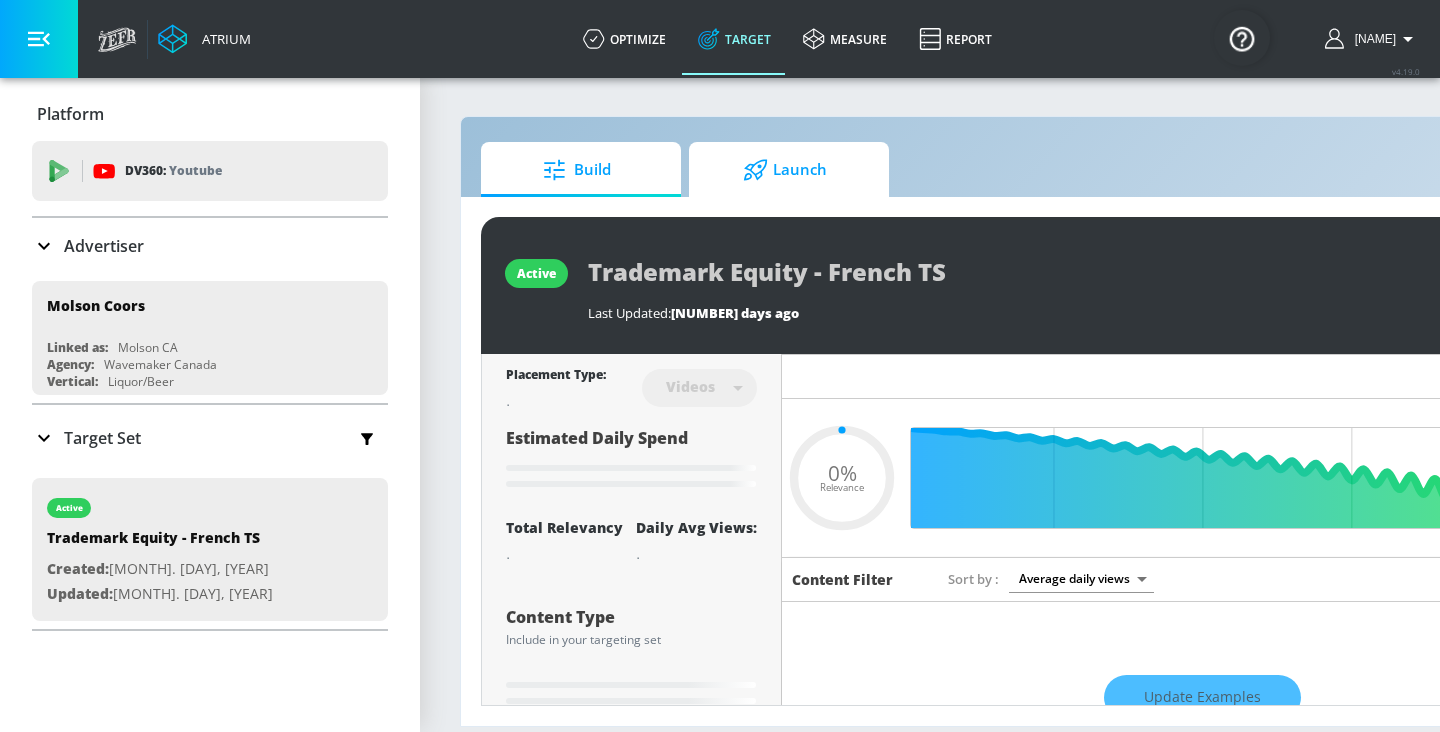 click on "Launch" at bounding box center [785, 170] 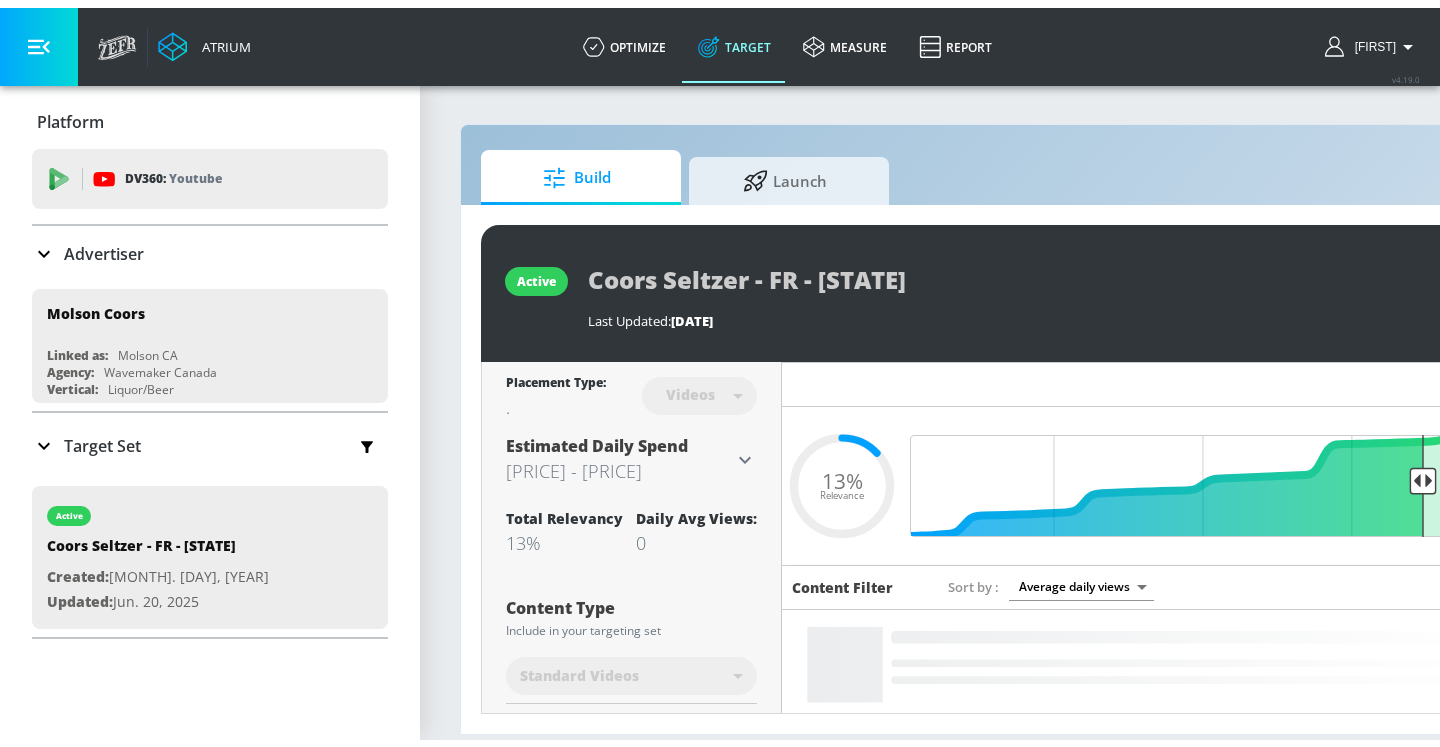 scroll, scrollTop: 0, scrollLeft: 0, axis: both 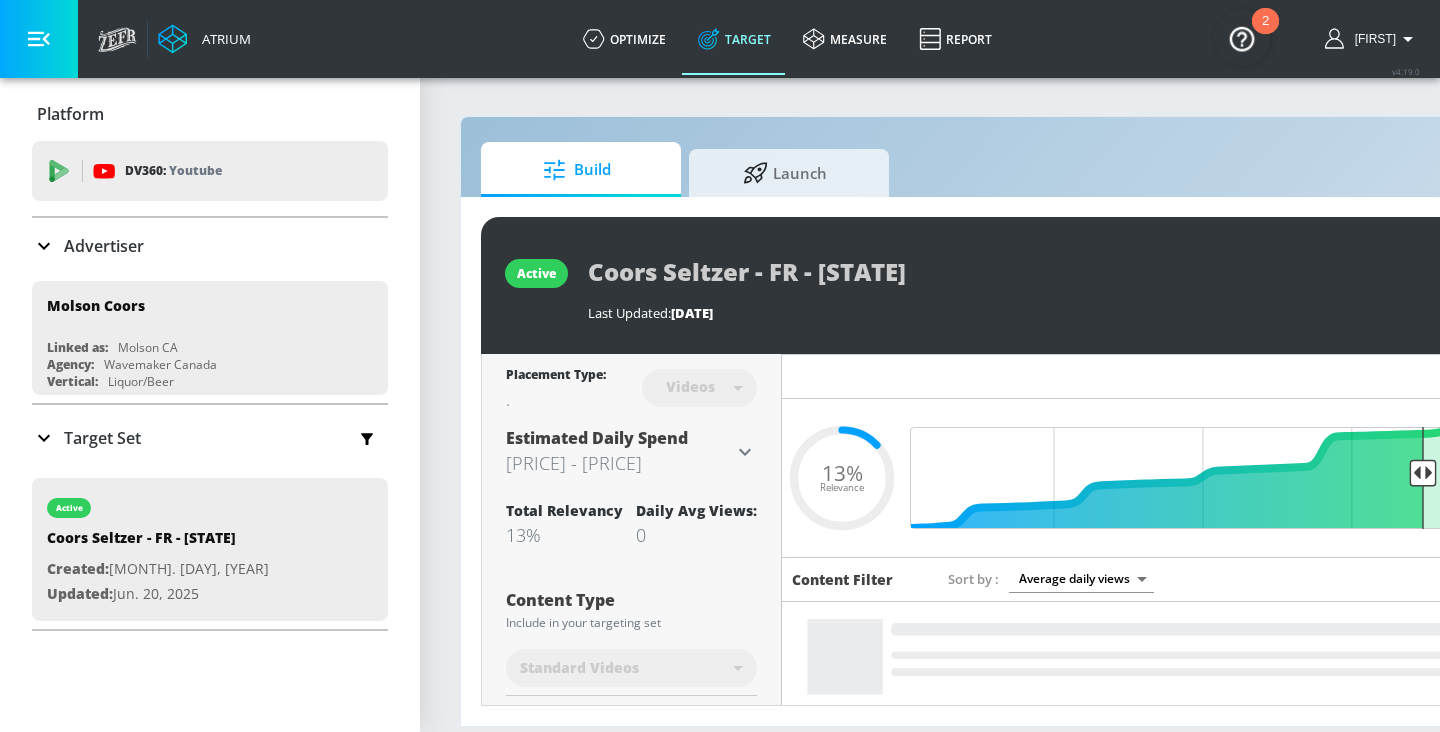 click on "active Coors Seltzer - FR - TS Last Updated:  48 days ago Revise Placement Type: Videos videos ​ Estimated Daily Spend $2,636 - $3,766 Activation Platform Google Ads Age Any Devices Any Gender Any Ad Type No Preference Number of Ad Groups 0 Edit Total Relevancy 13% Daily Avg Views: 0 Content Type Include in your targeting set Standard Videos standard ​ Languages Include in your targeting set English, French Territories Include in your targeting set Canada Included 9 Categories Included included  Categories Clear All
Alcohol
Beverages
Fishing
Food & Cooking
Outdoor Adventures
Seasons - Springtime
Seasons - Summer
Snacks
Travel & Tourism Show  Available Categories Excluded 5 Categories Excluded excluded  Categories Clear All
Automotive
Children's Arts & Crafts" at bounding box center (1052, 461) 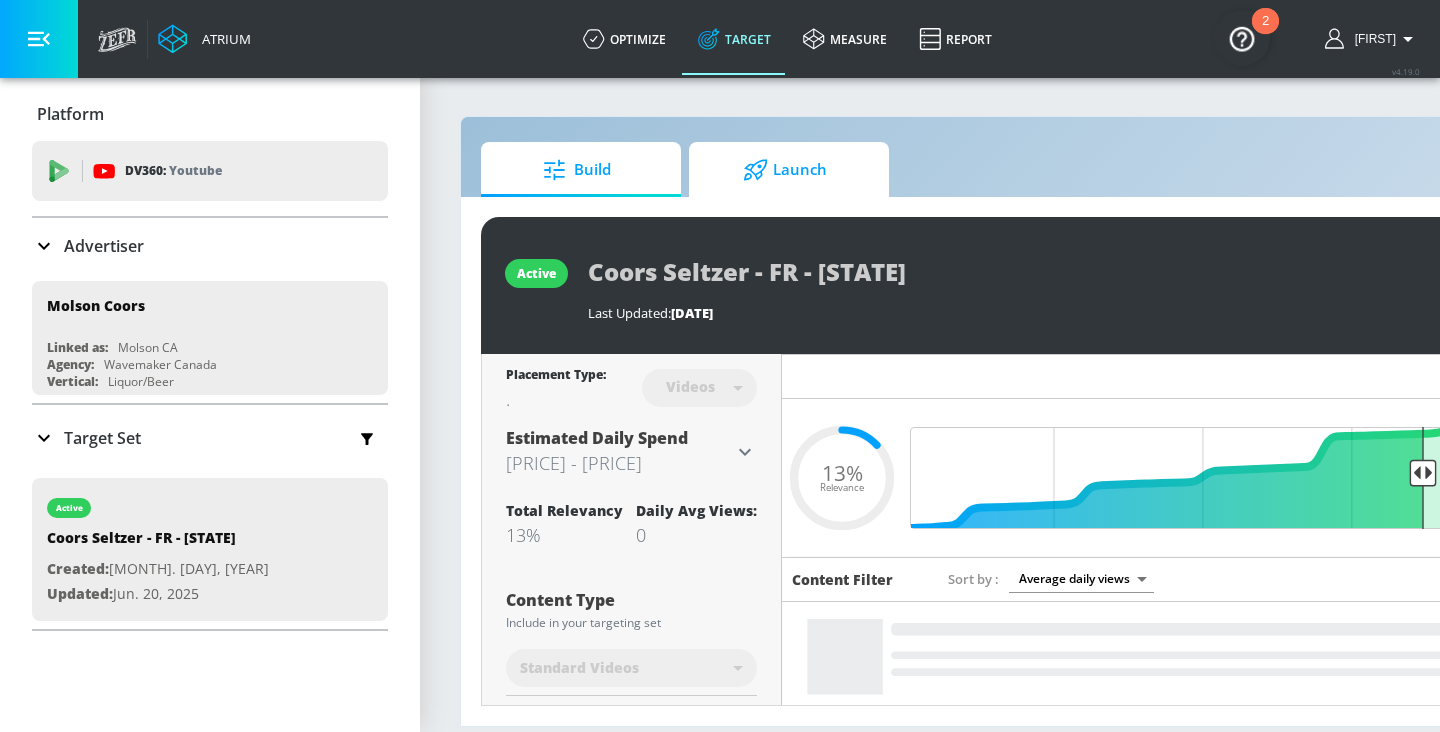 click on "Launch" at bounding box center [785, 170] 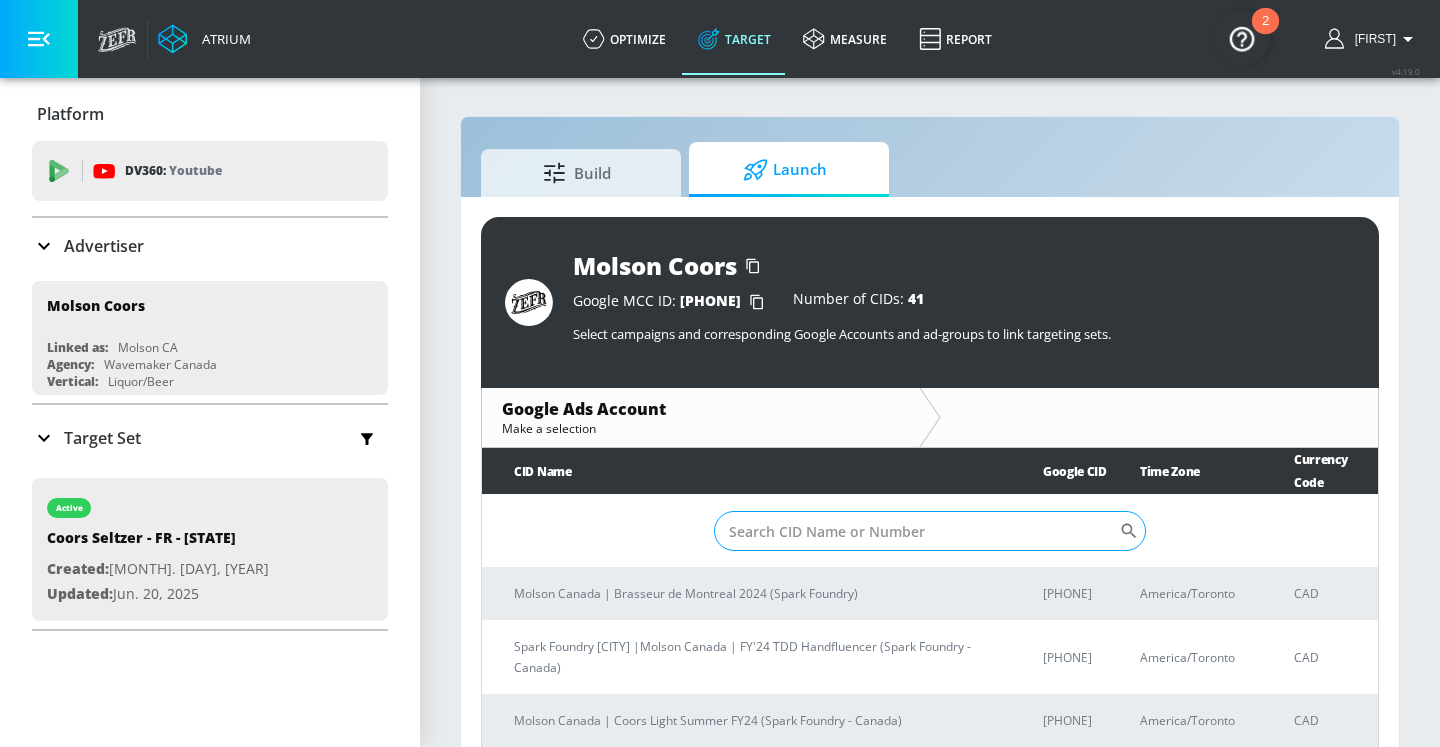 click on "Sort By" at bounding box center [916, 531] 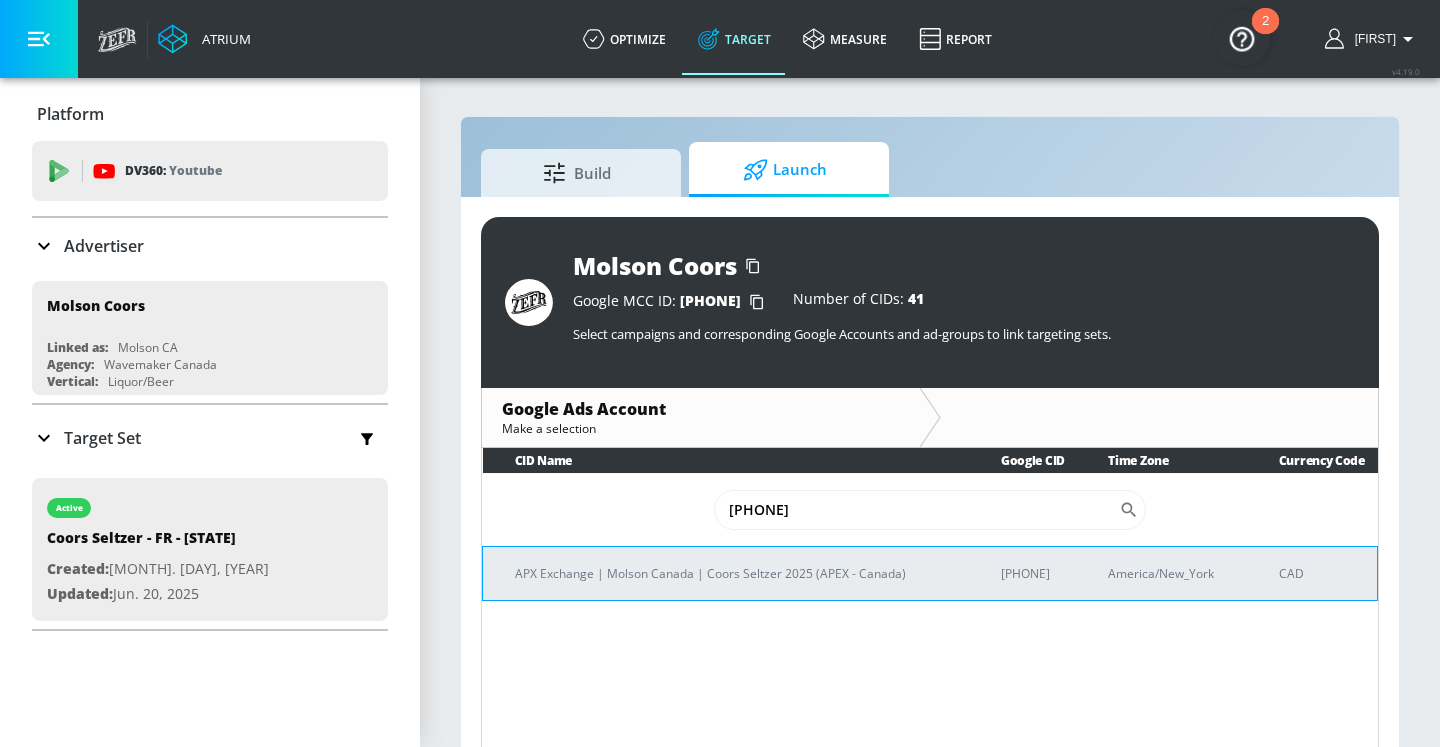type on "[PHONE]" 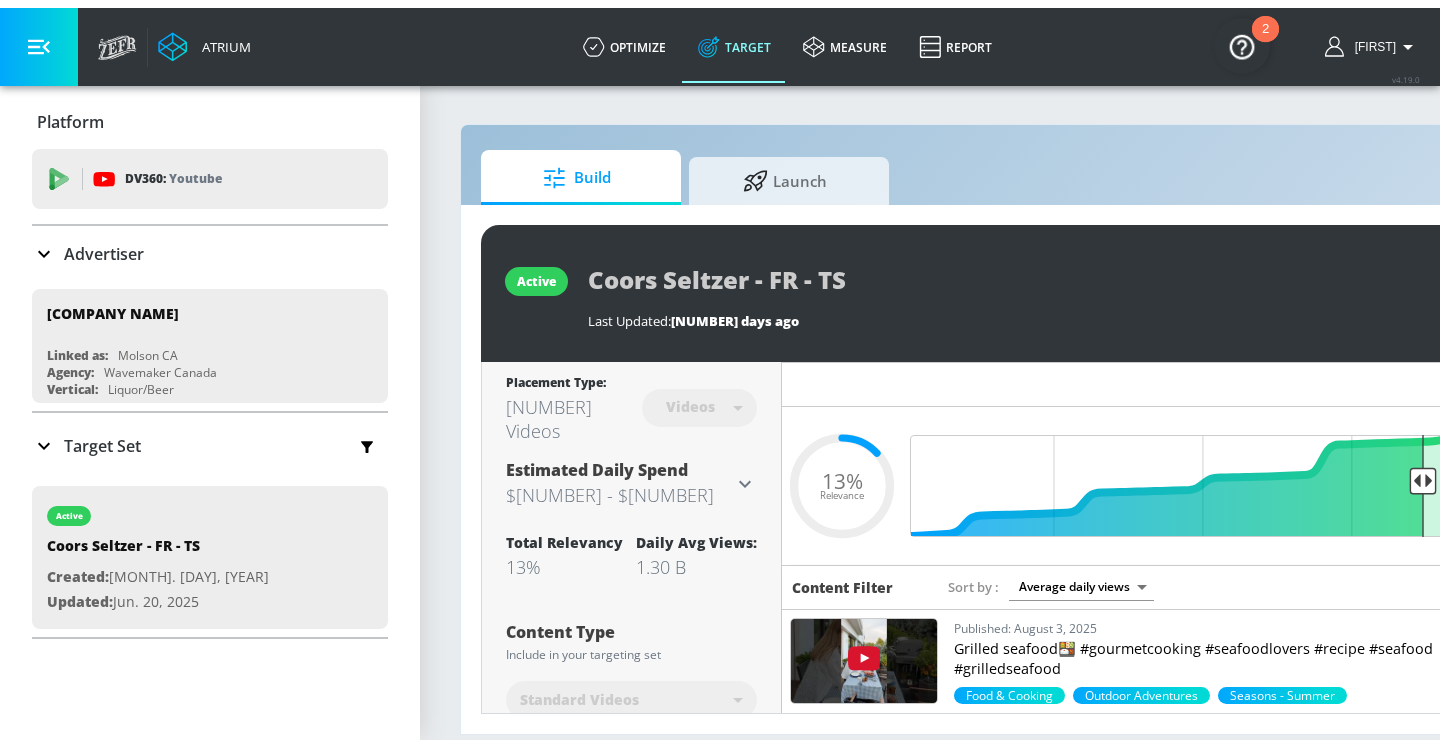 scroll, scrollTop: 0, scrollLeft: 0, axis: both 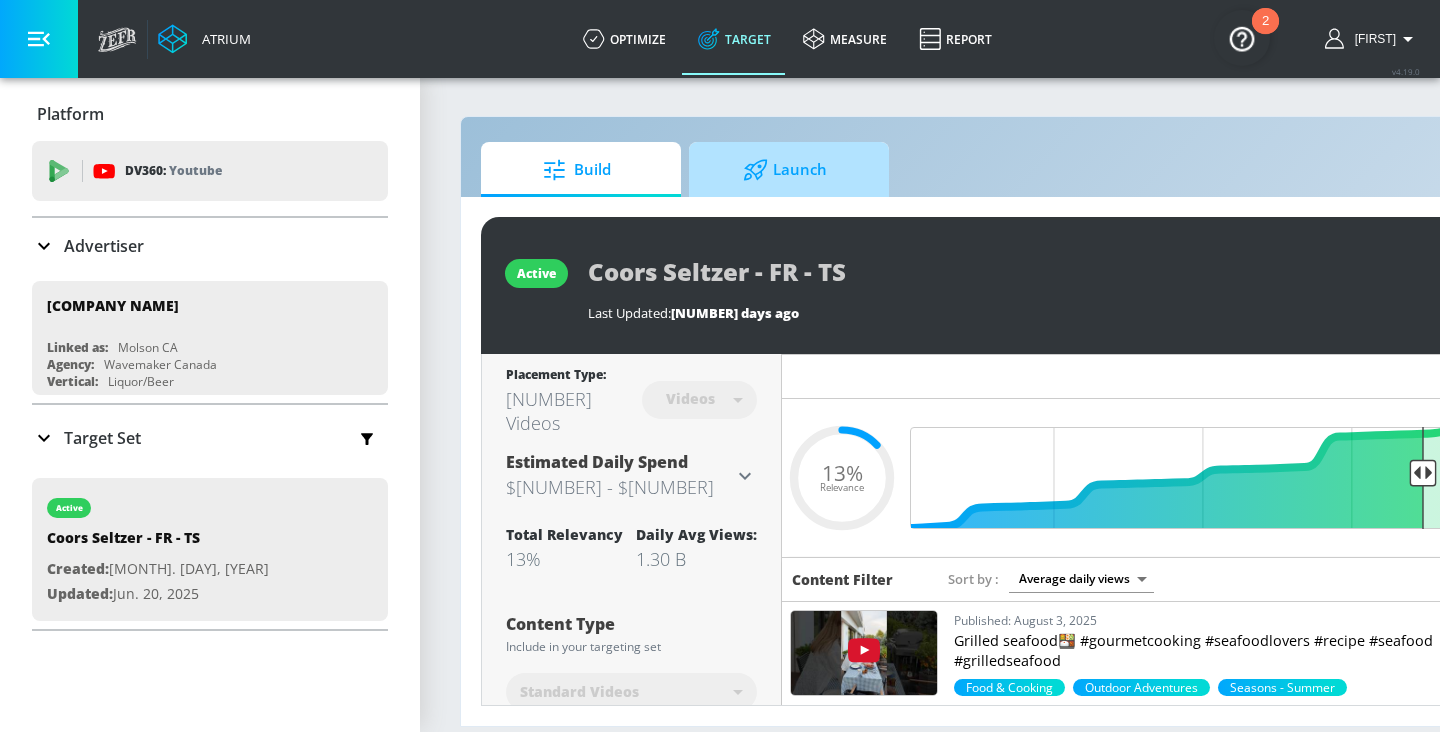click 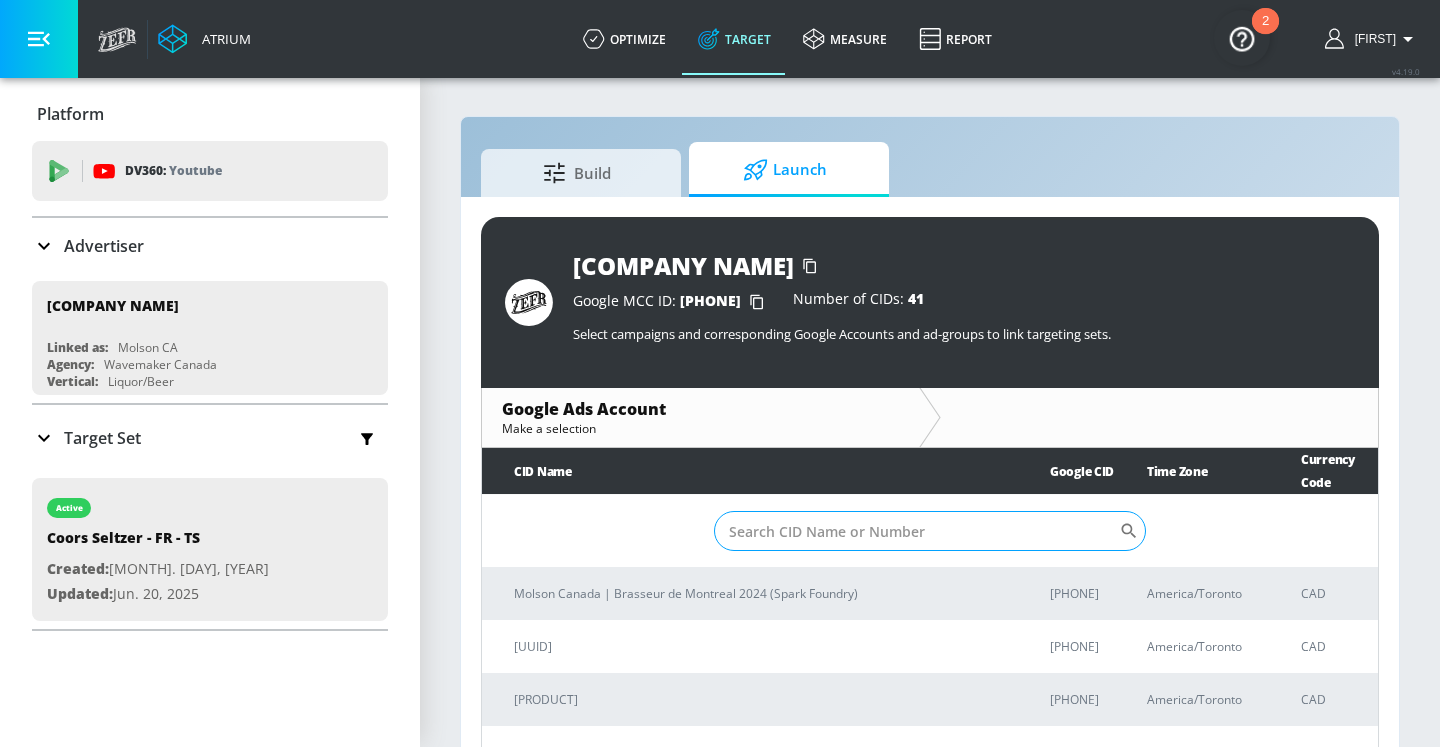 click on "Sort By" at bounding box center [916, 531] 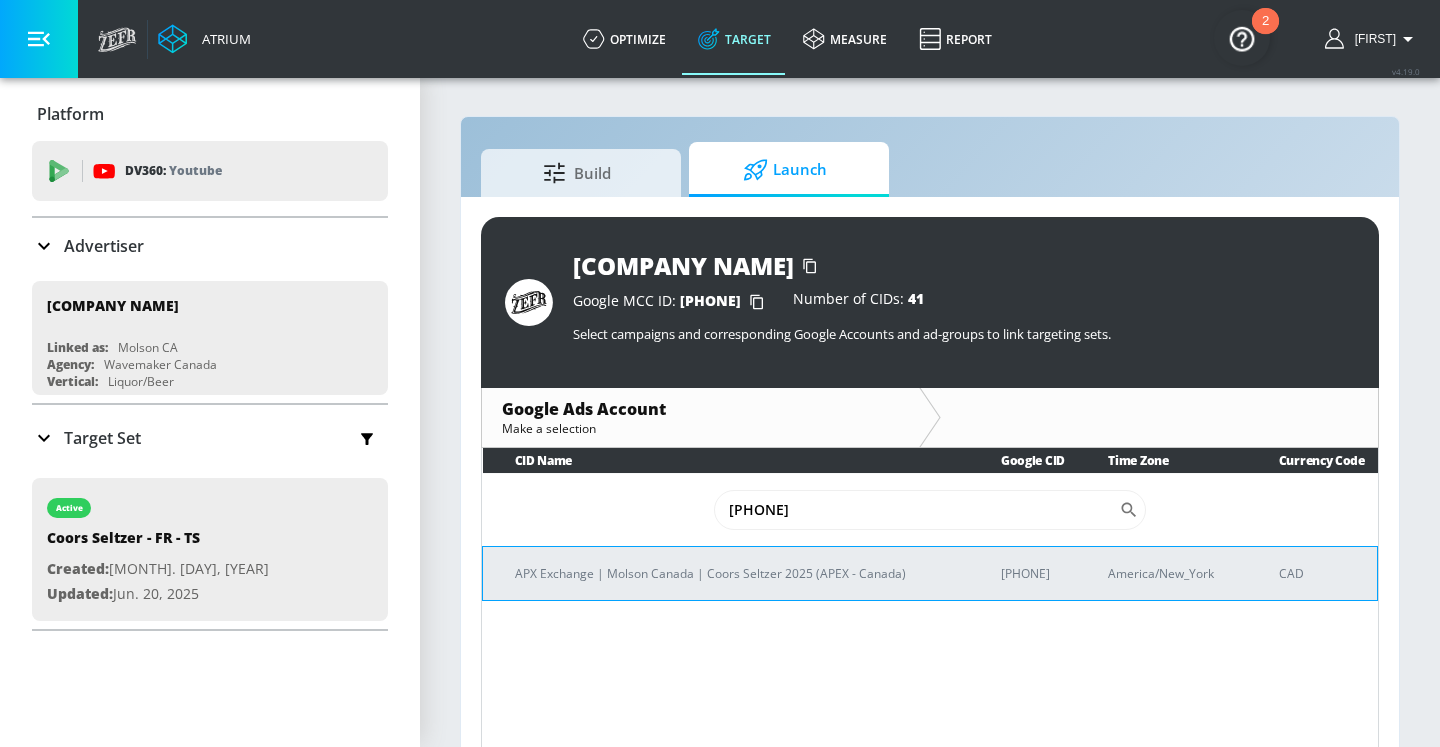 type on "[PHONE]" 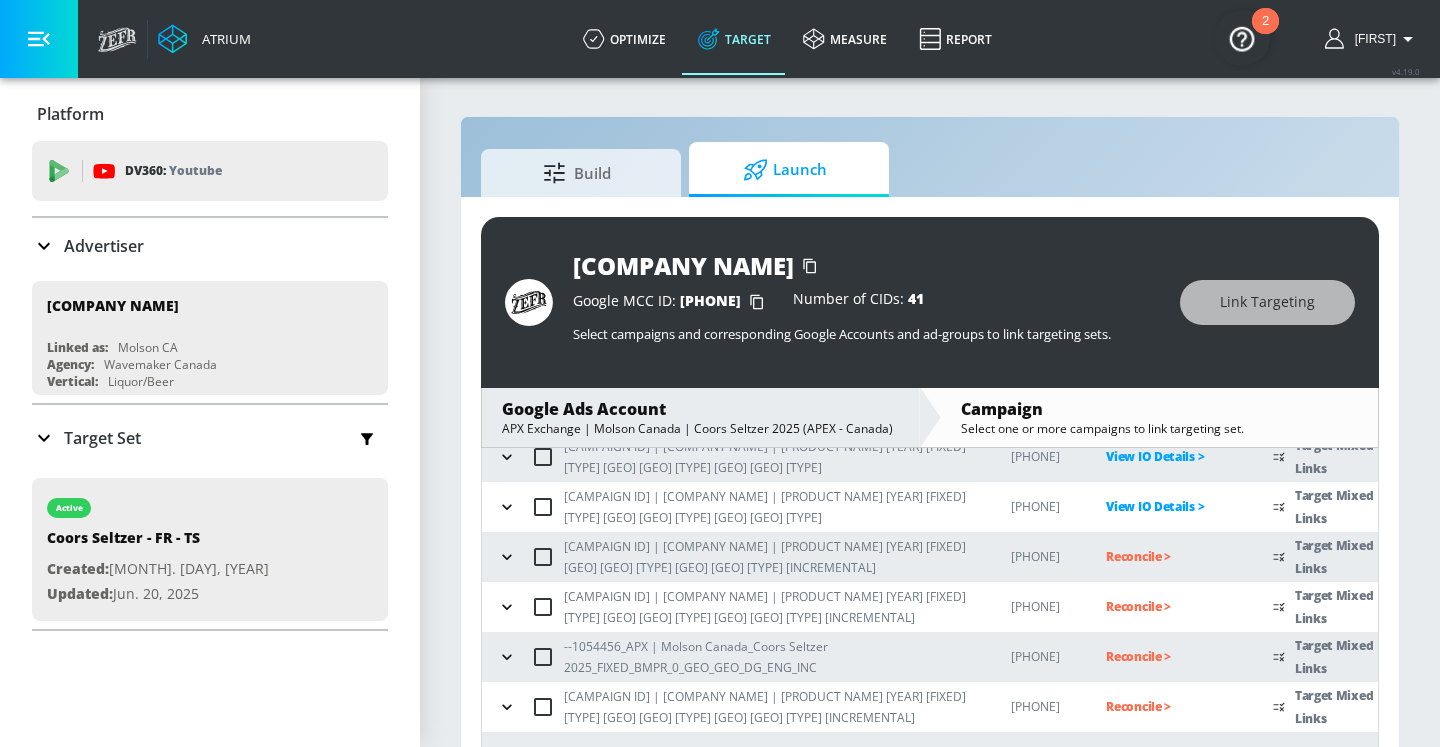 scroll, scrollTop: 247, scrollLeft: 0, axis: vertical 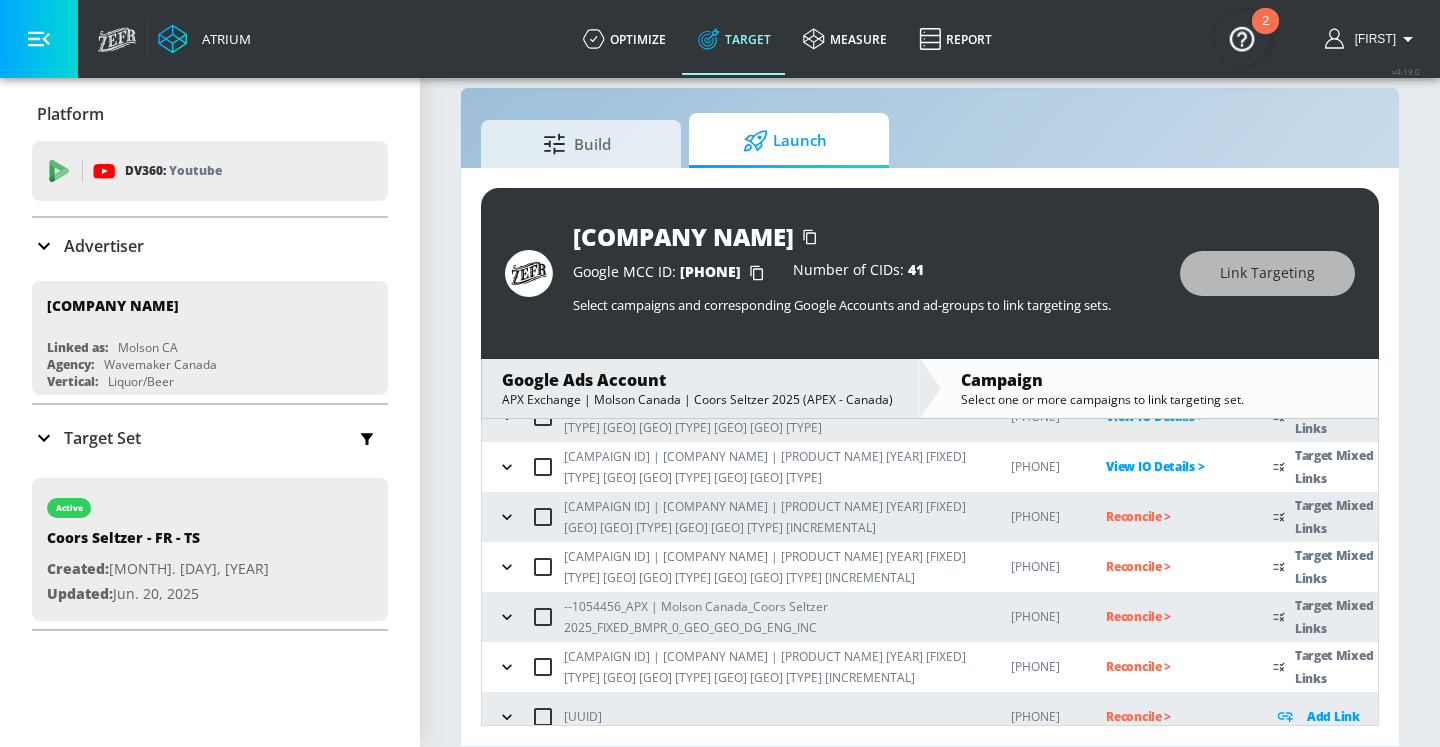 click 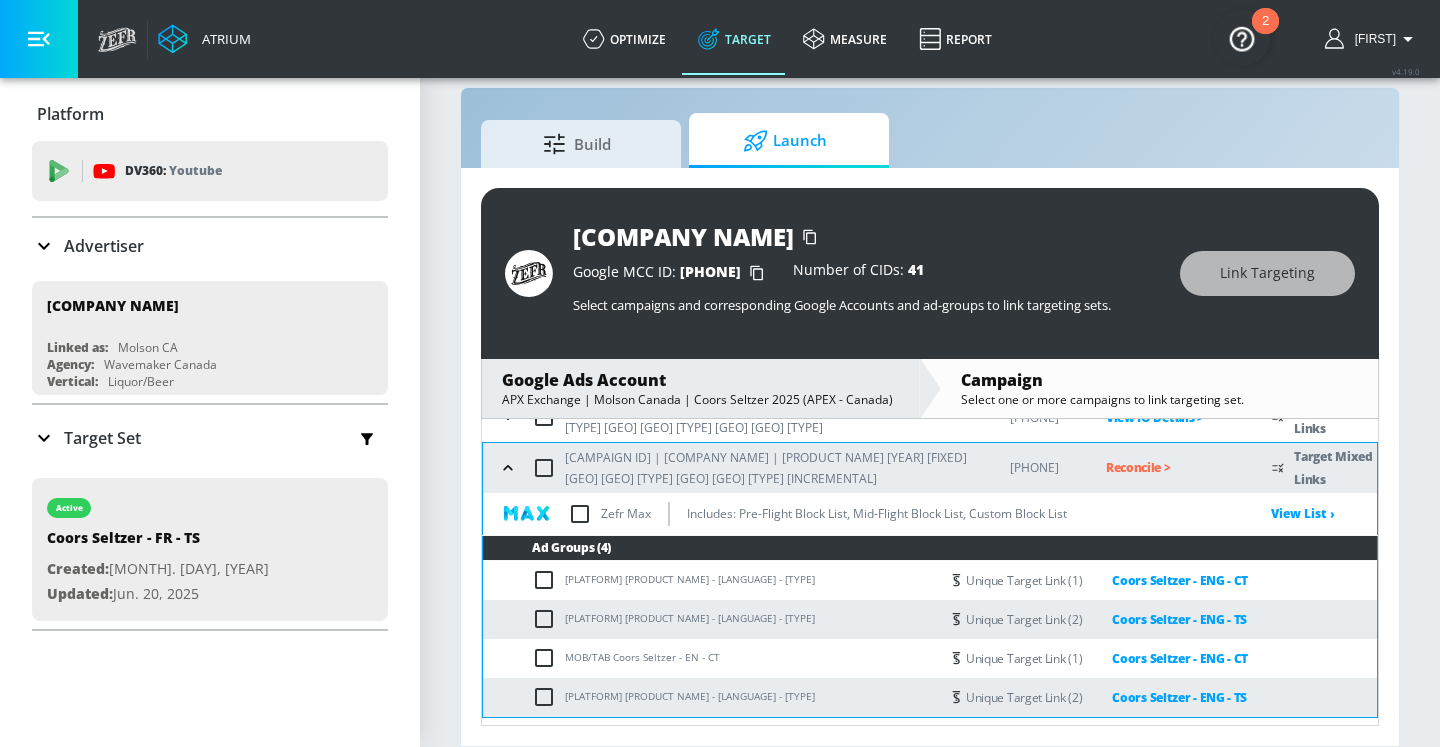 scroll, scrollTop: 289, scrollLeft: 0, axis: vertical 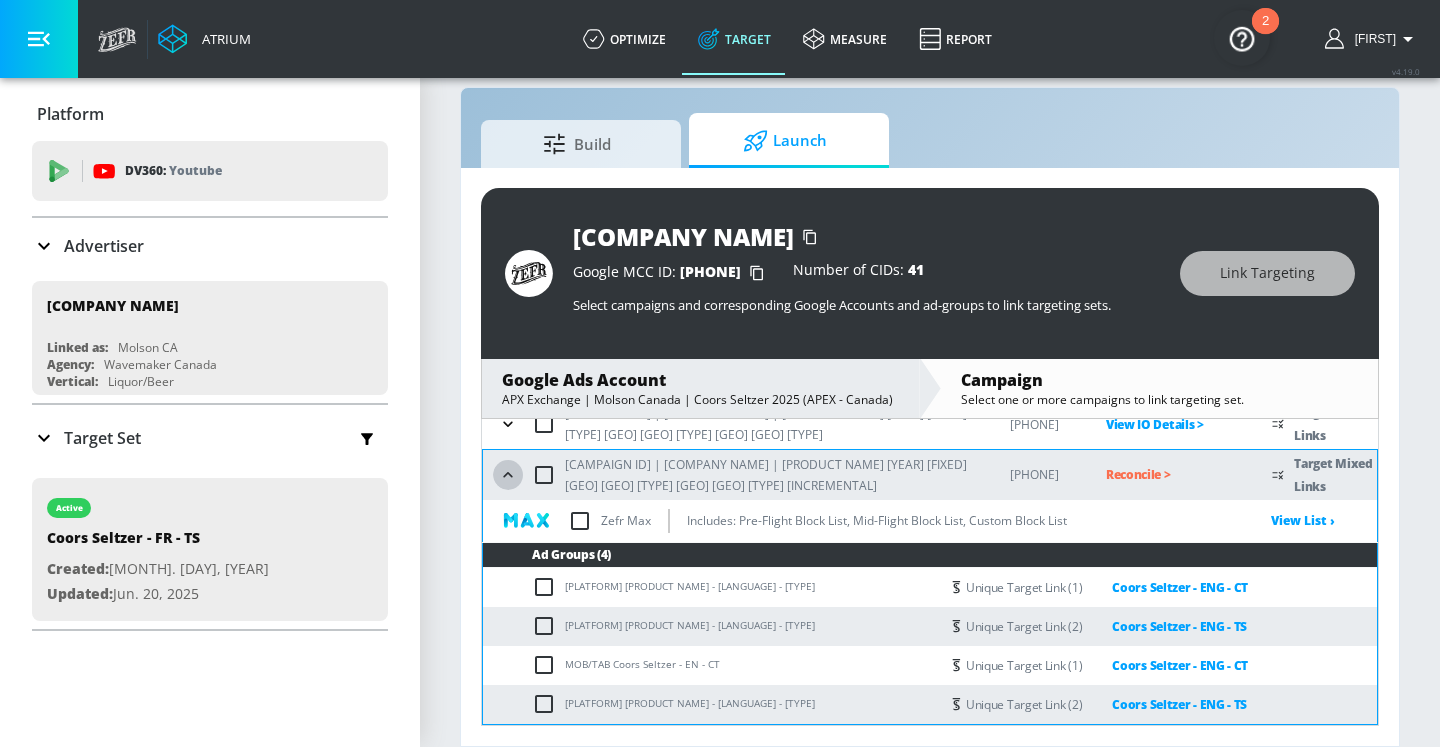 click 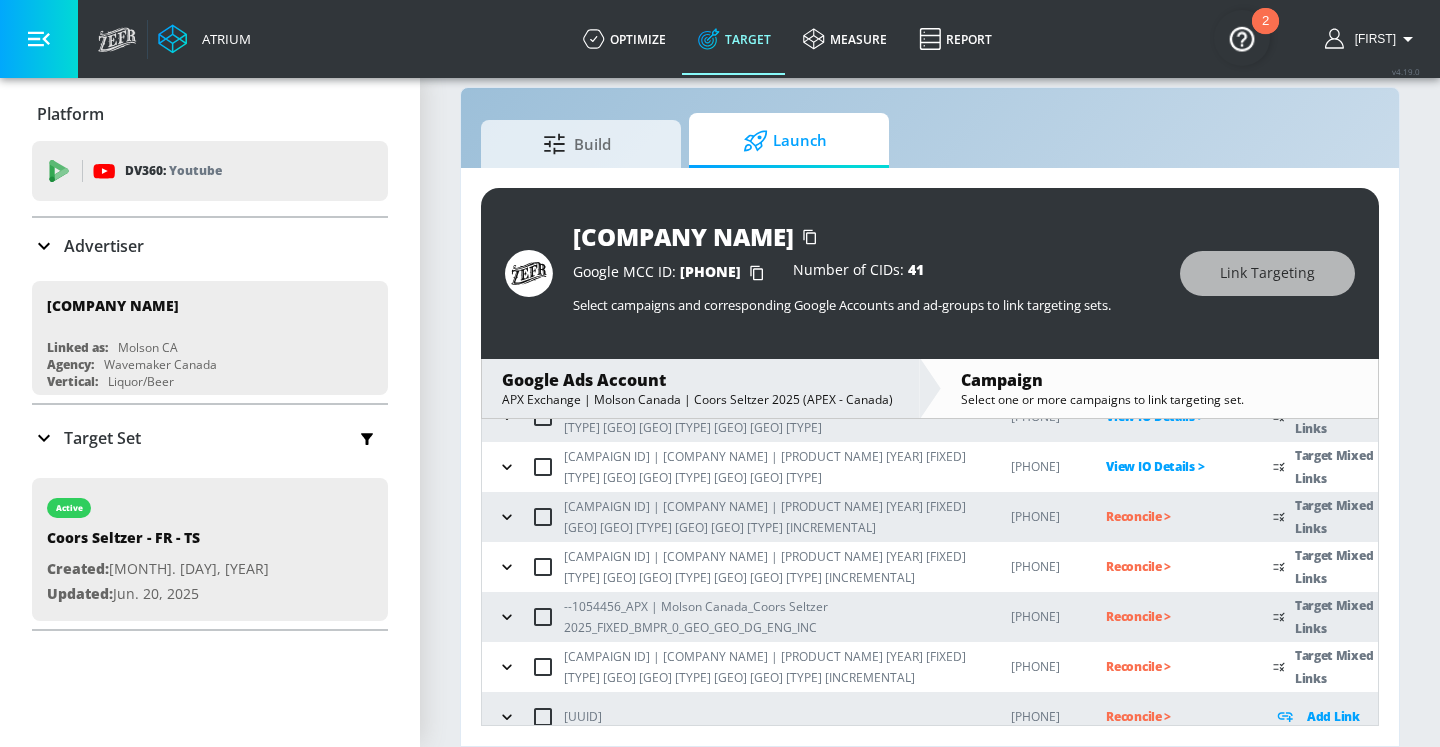 click 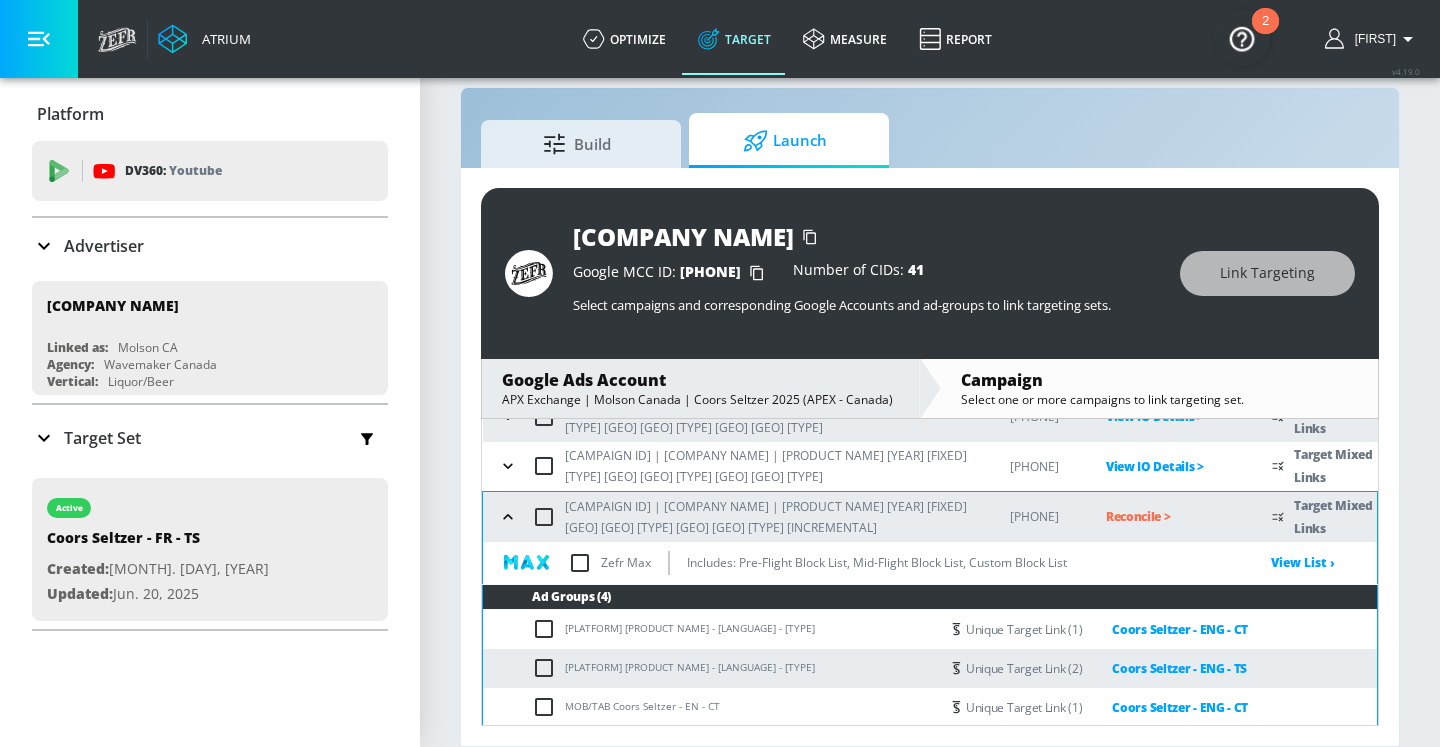scroll, scrollTop: 289, scrollLeft: 0, axis: vertical 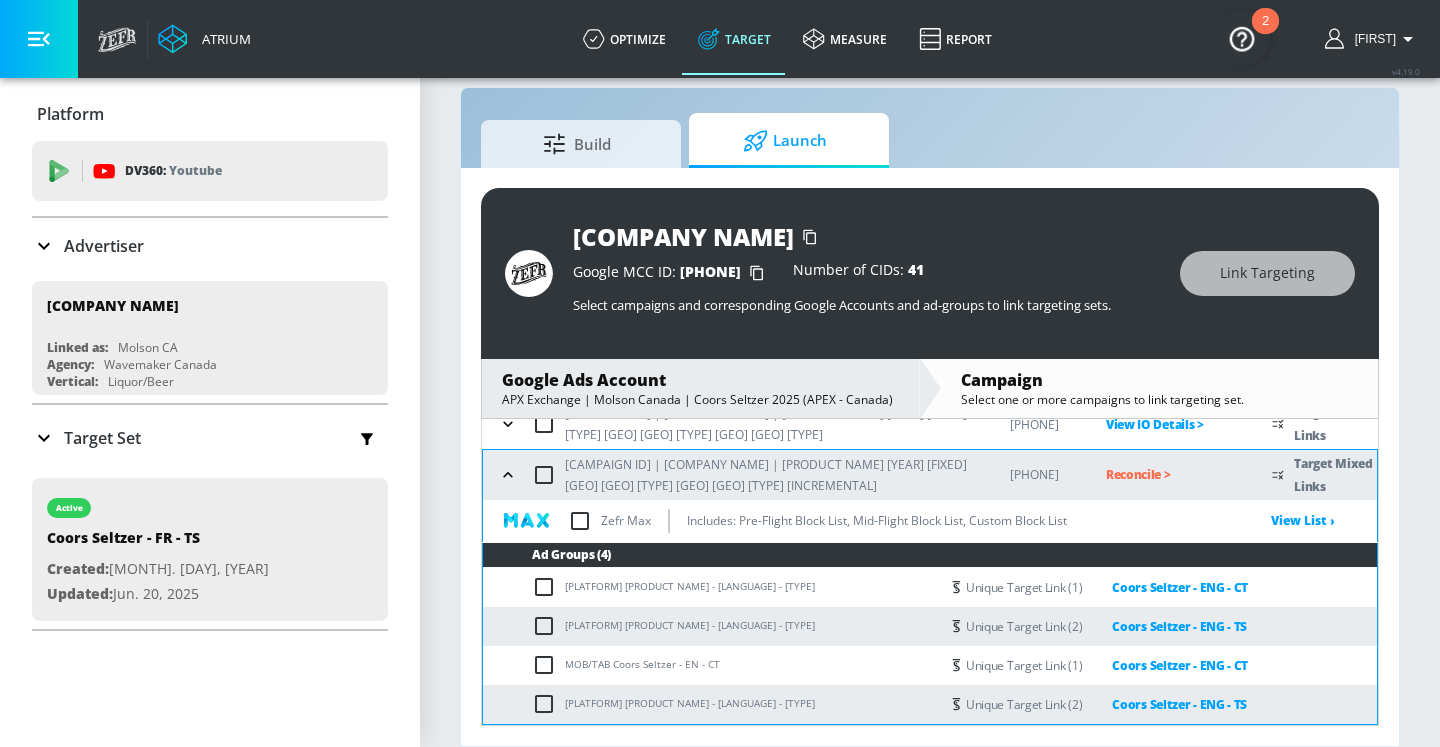click 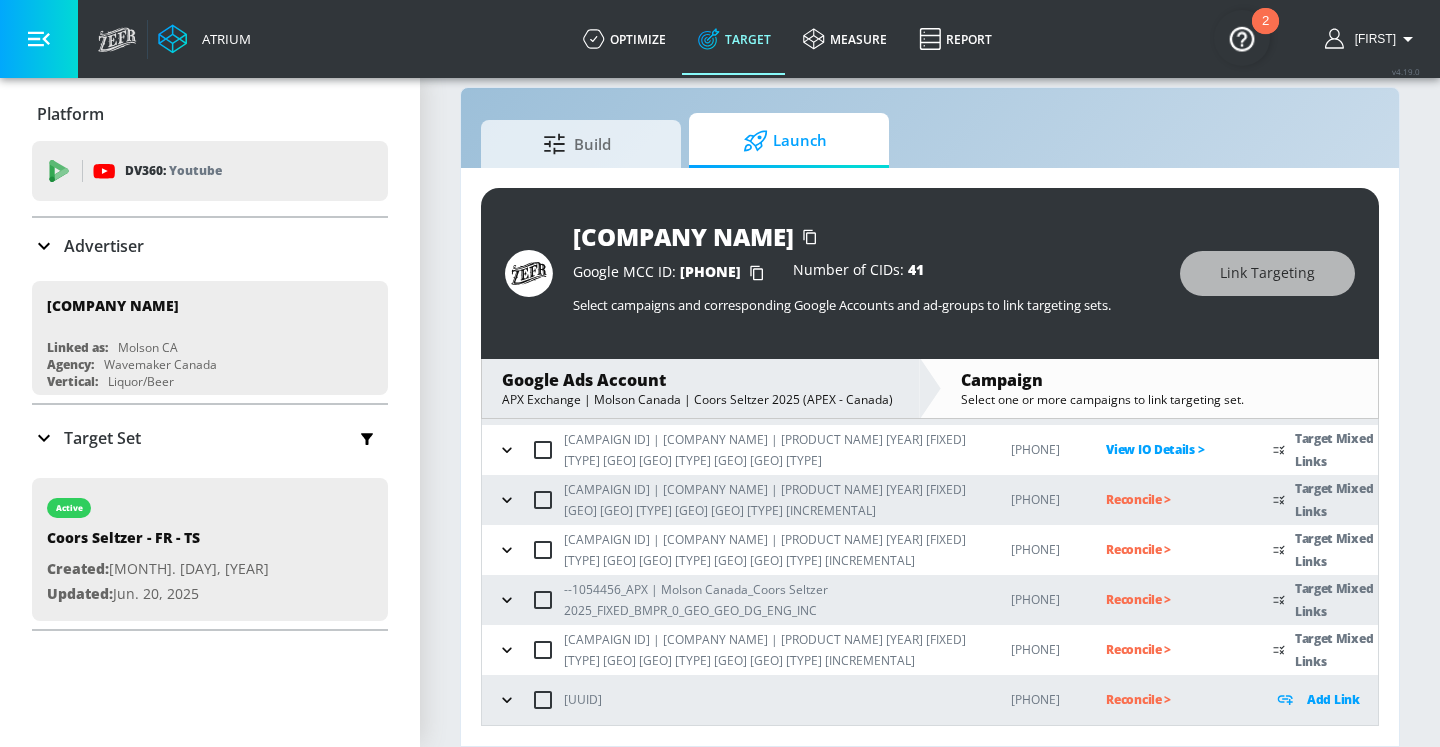 scroll, scrollTop: 247, scrollLeft: 0, axis: vertical 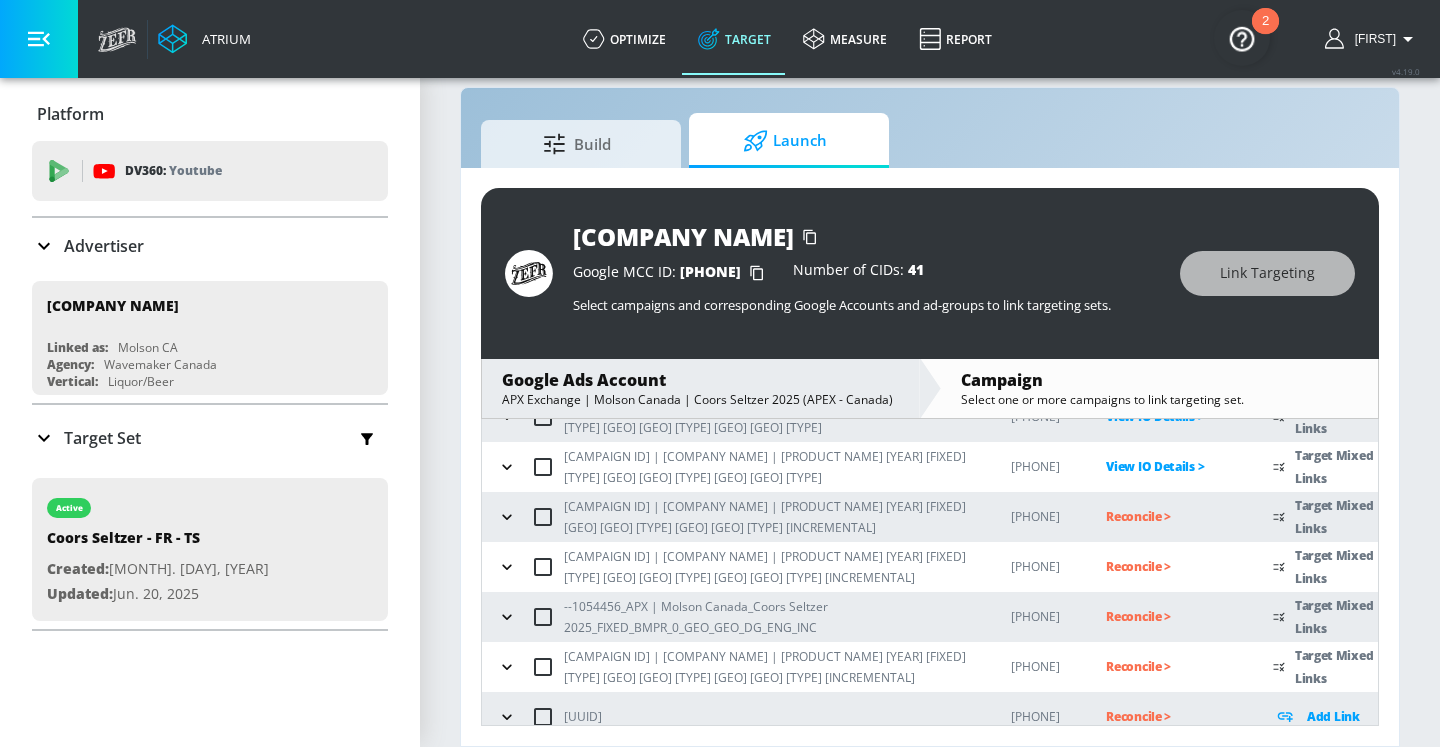 click on "Reconcile >" at bounding box center (1173, 516) 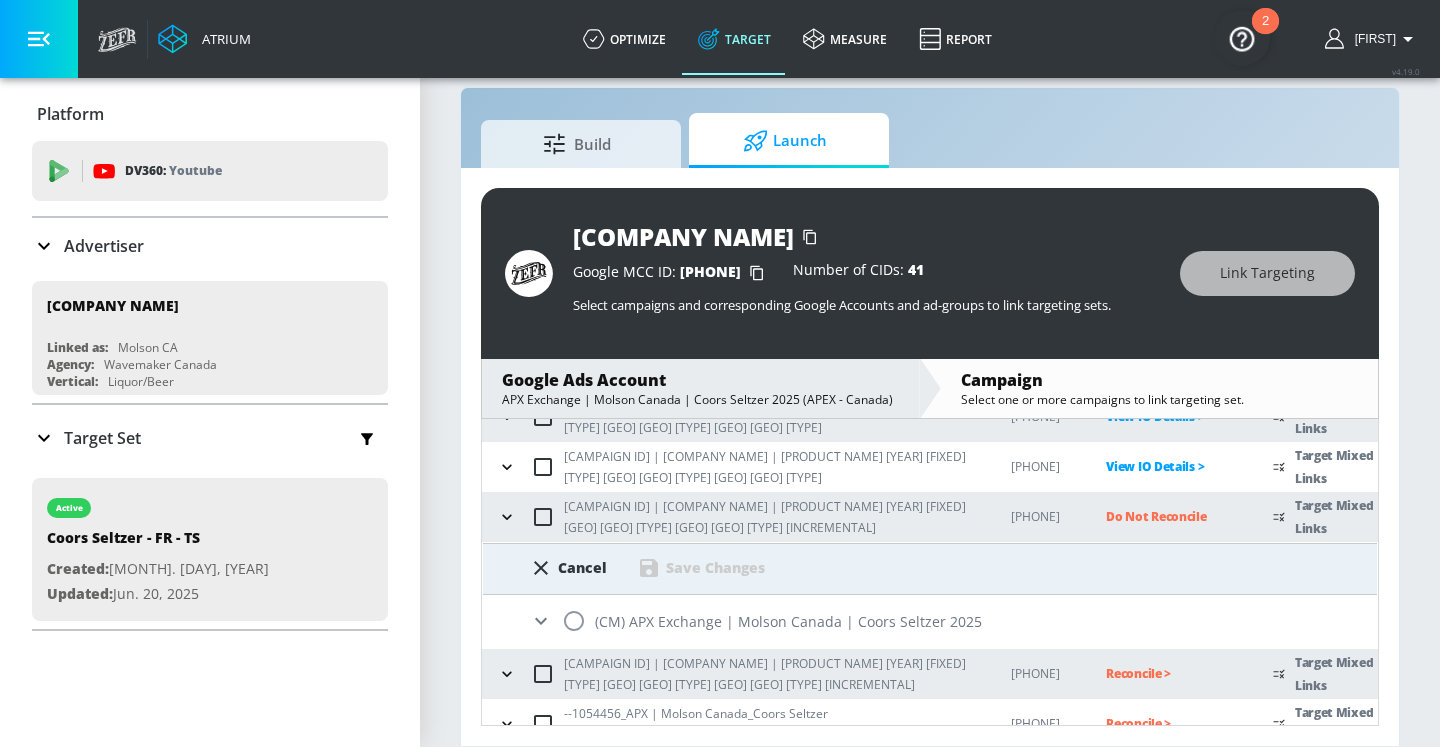 click at bounding box center (574, 621) 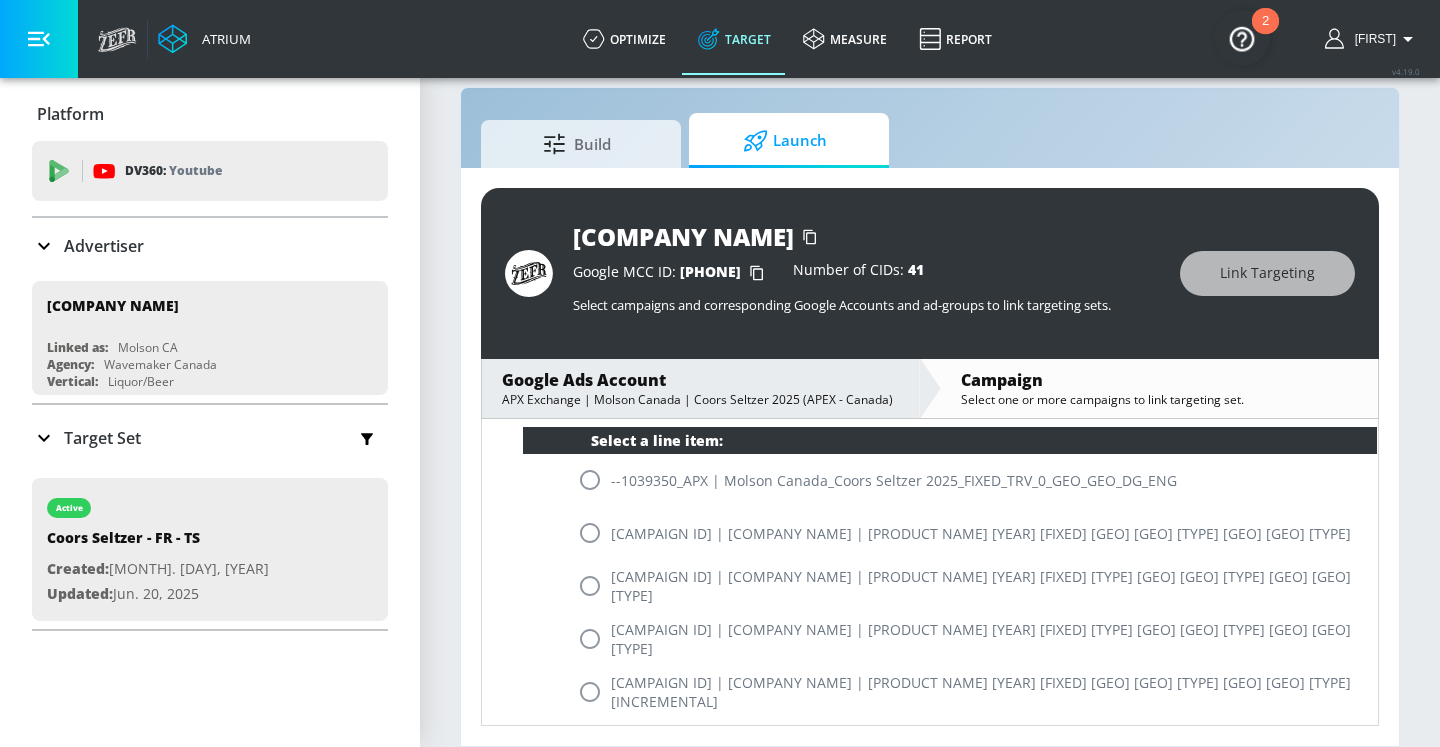 scroll, scrollTop: 506, scrollLeft: 0, axis: vertical 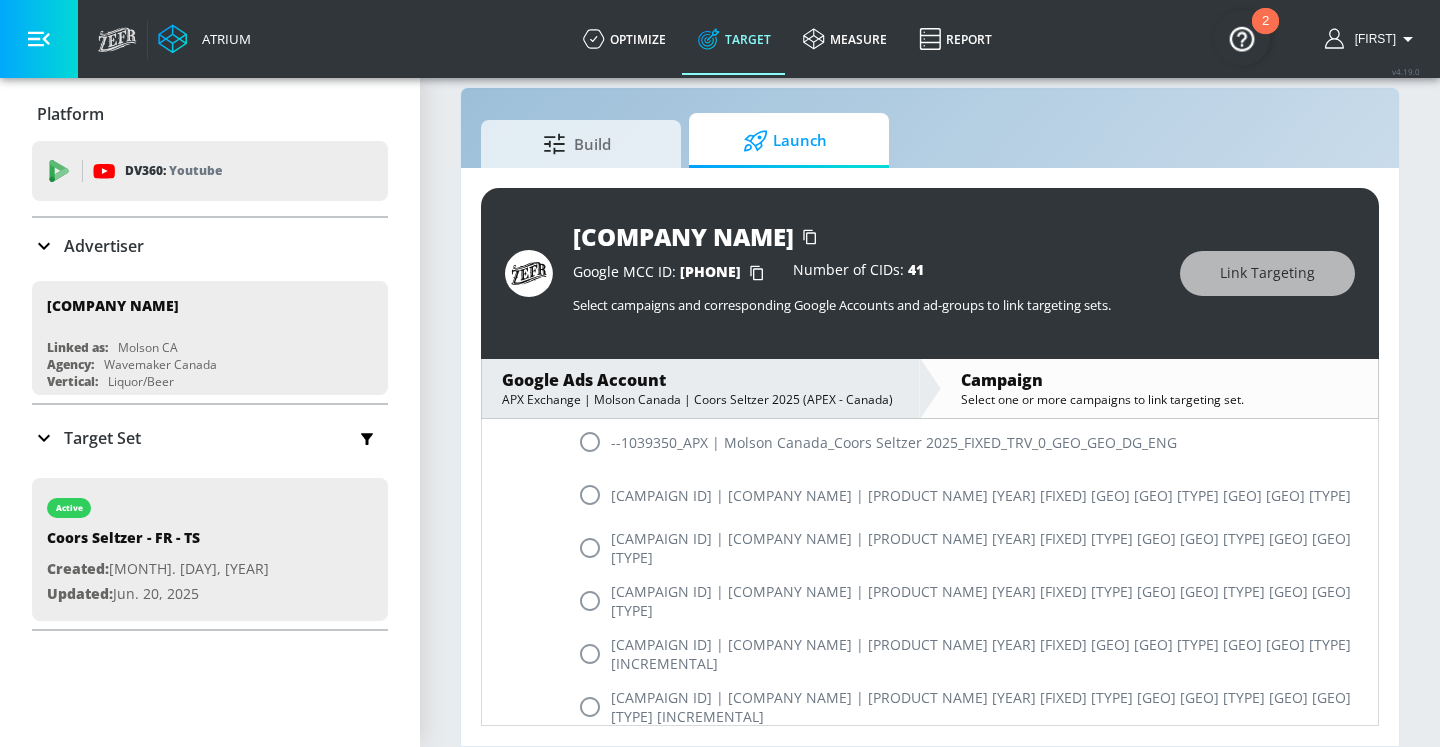 click at bounding box center (590, 654) 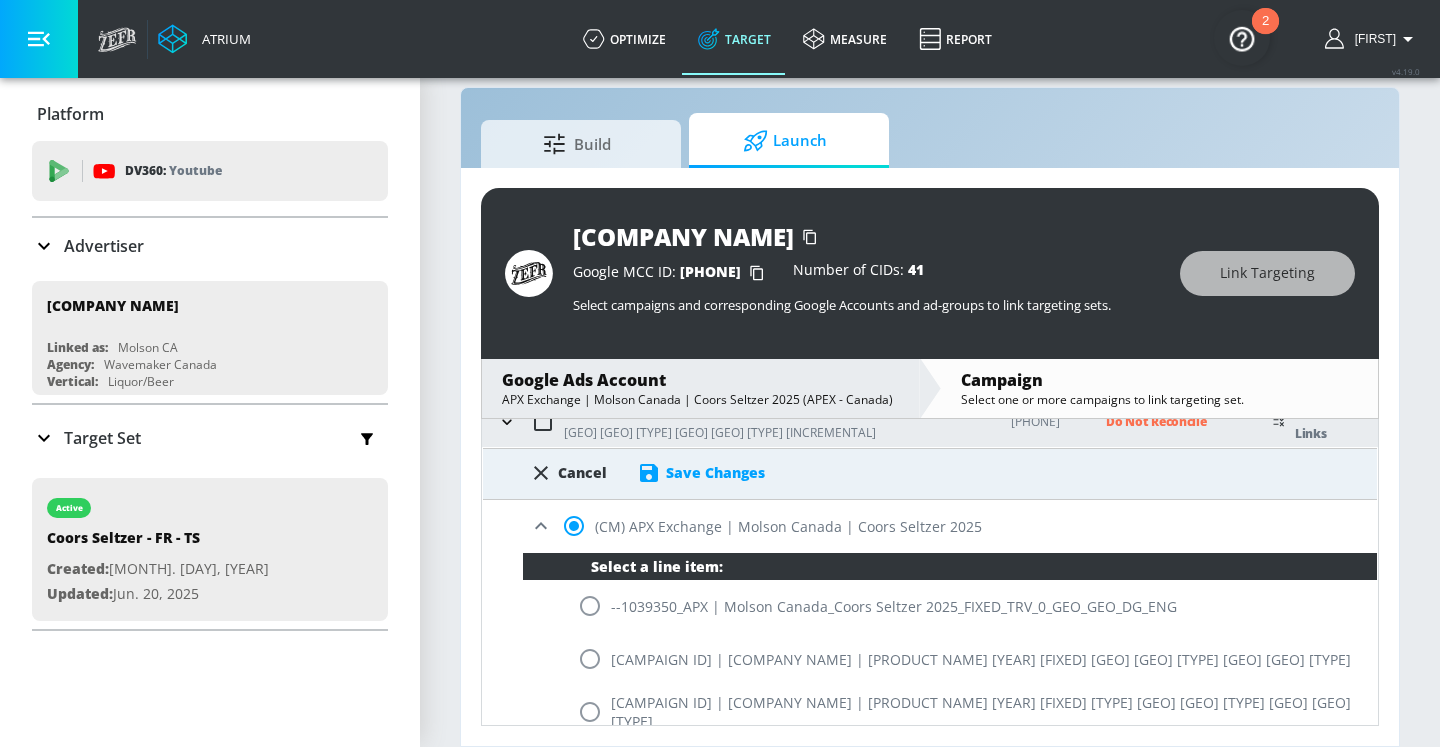 scroll, scrollTop: 249, scrollLeft: 0, axis: vertical 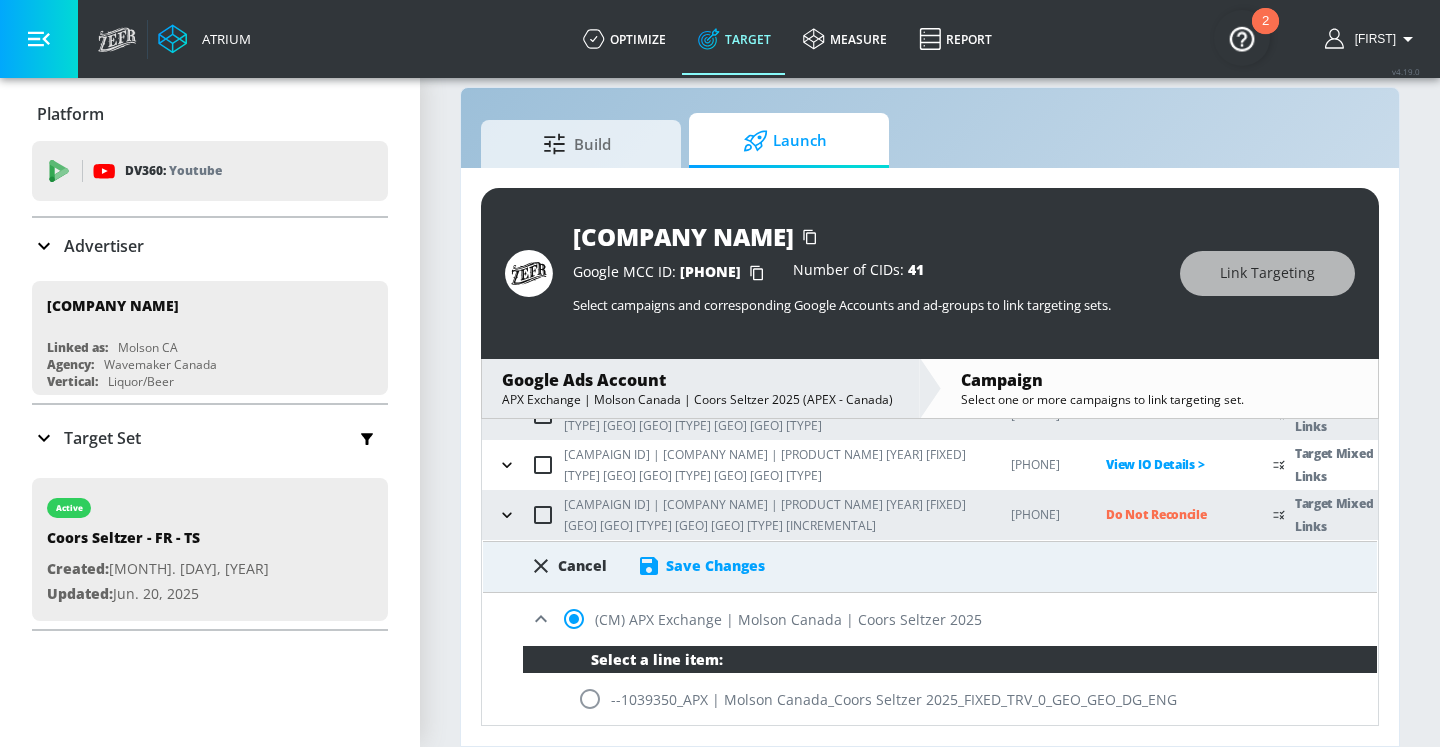 click on "Save Changes" at bounding box center [715, 565] 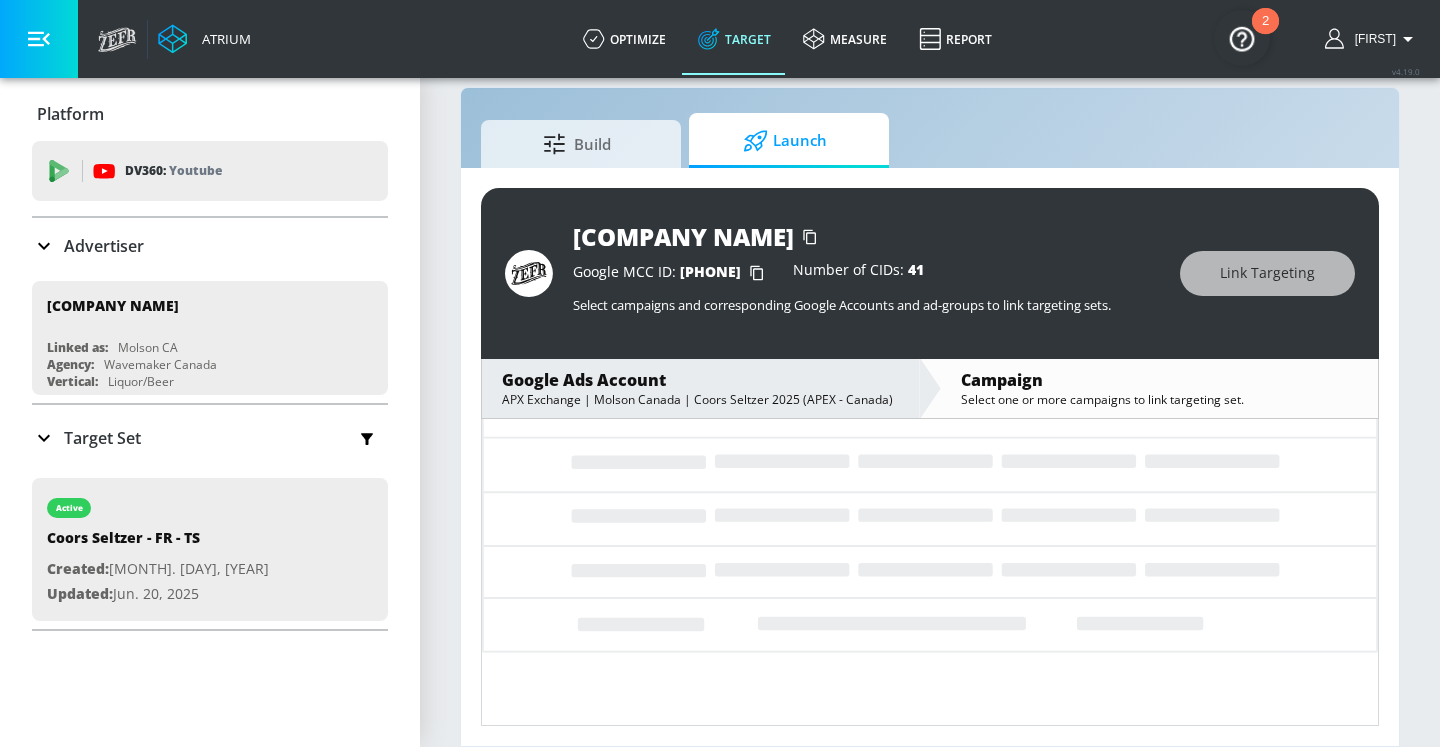 scroll, scrollTop: 247, scrollLeft: 0, axis: vertical 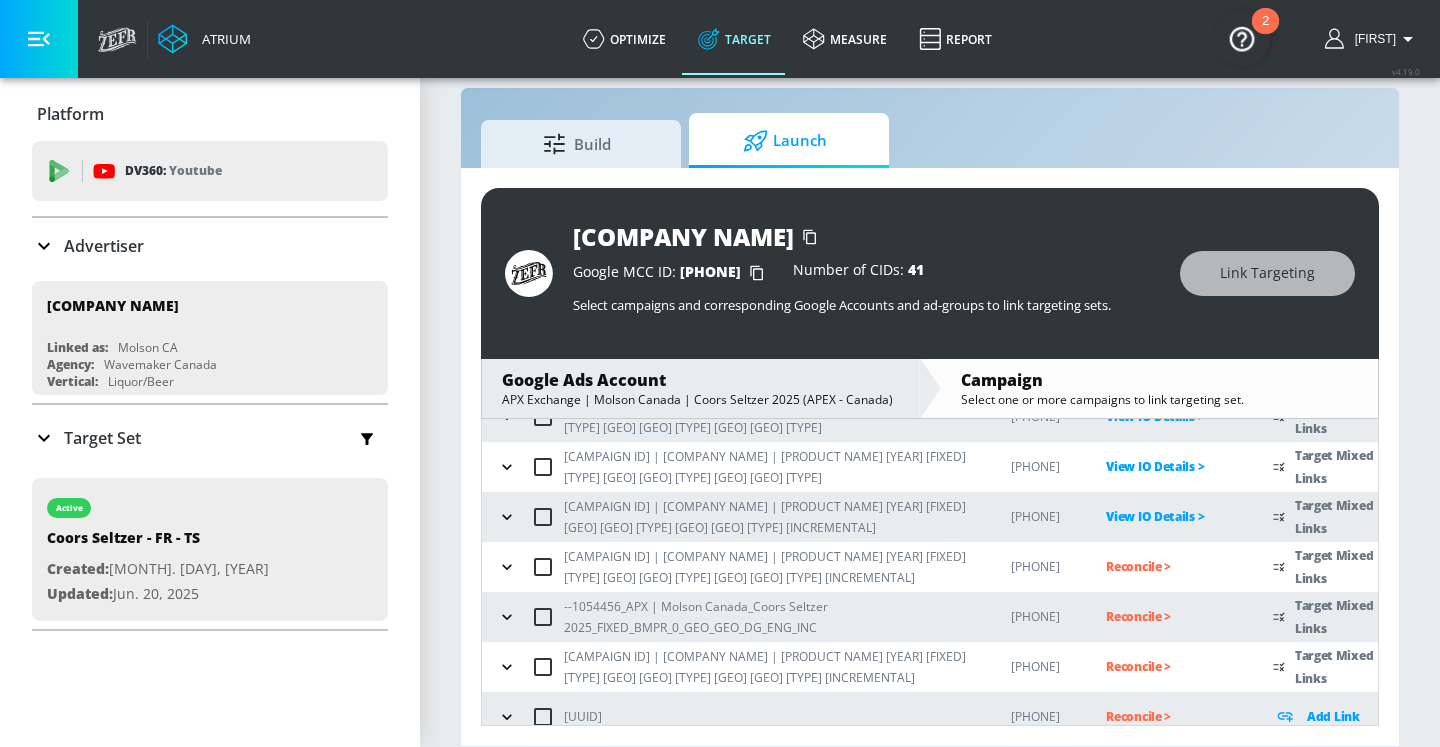 click on "Reconcile >" at bounding box center [1173, 566] 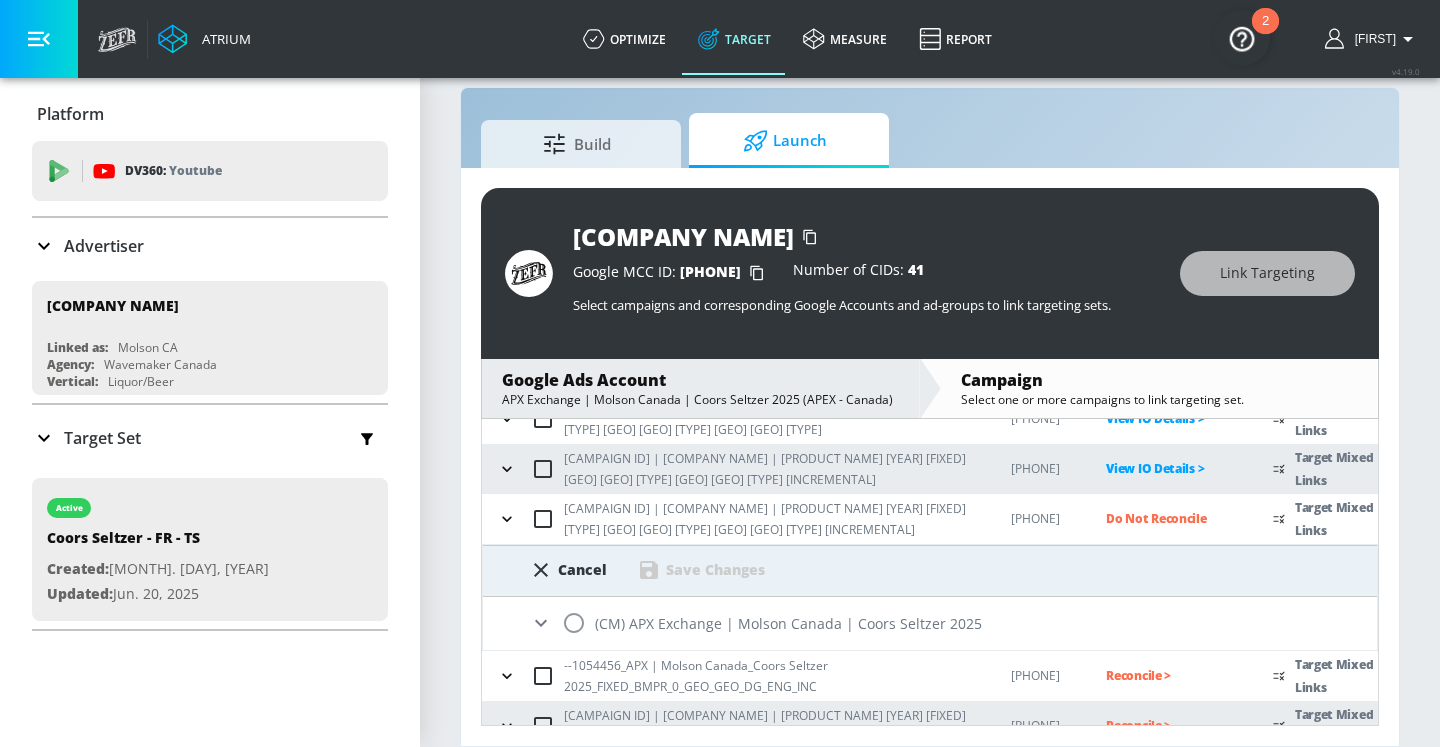 scroll, scrollTop: 354, scrollLeft: 0, axis: vertical 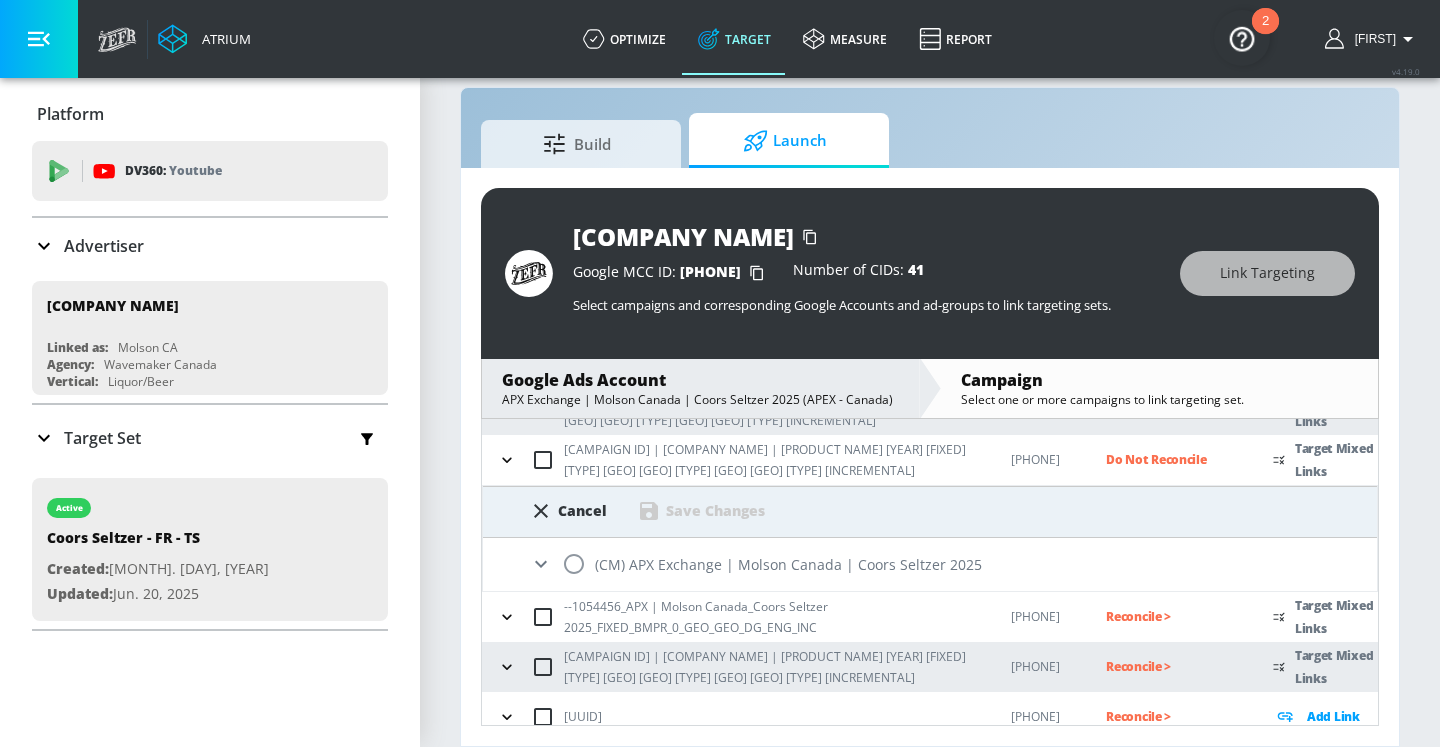 click at bounding box center (574, 564) 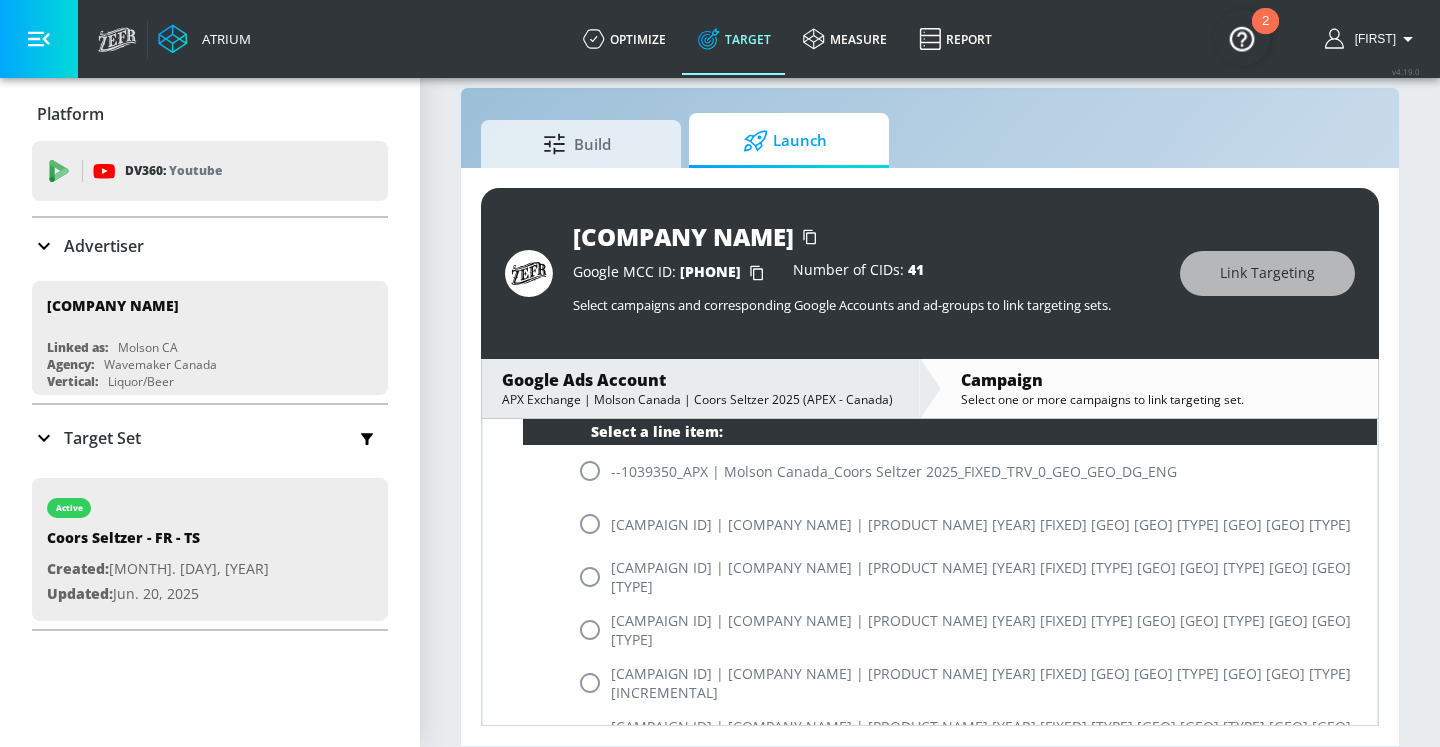 scroll, scrollTop: 562, scrollLeft: 0, axis: vertical 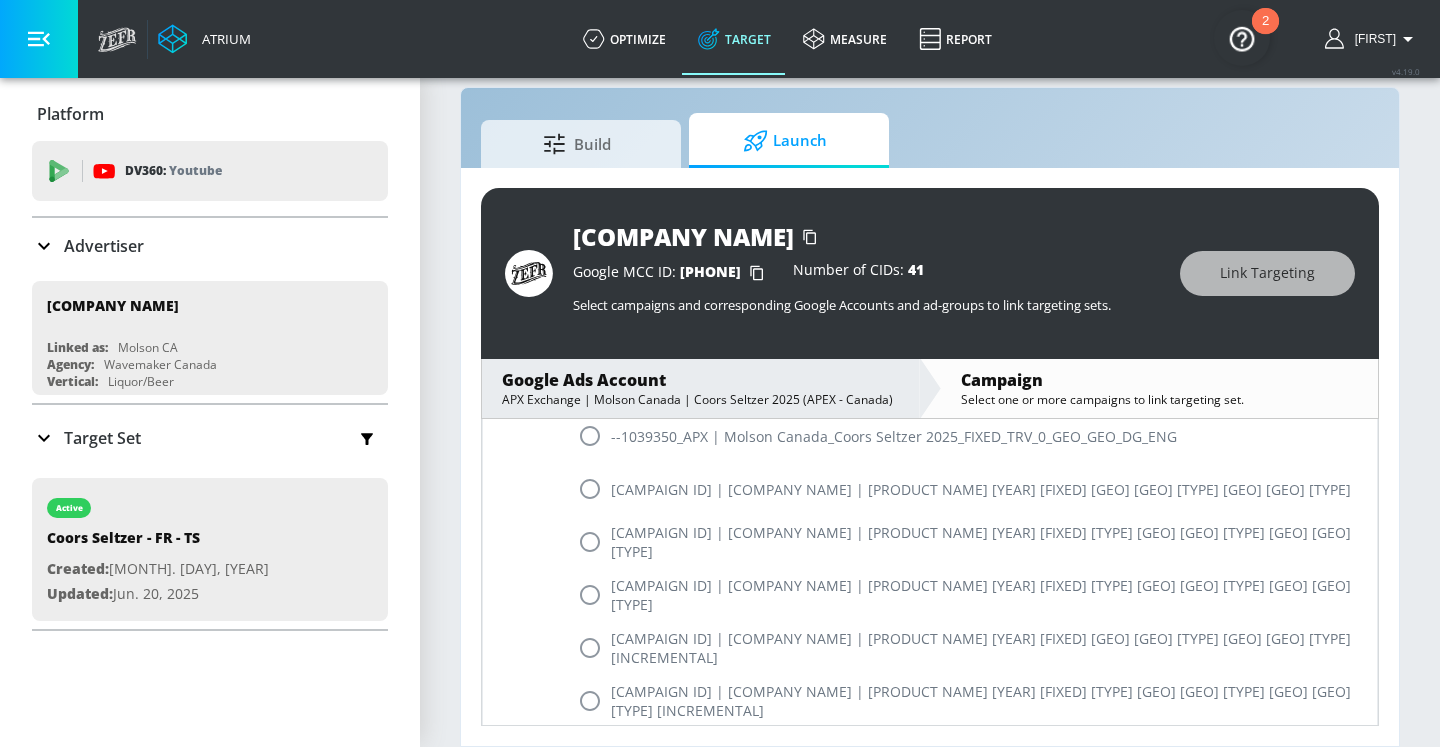 click at bounding box center [590, 701] 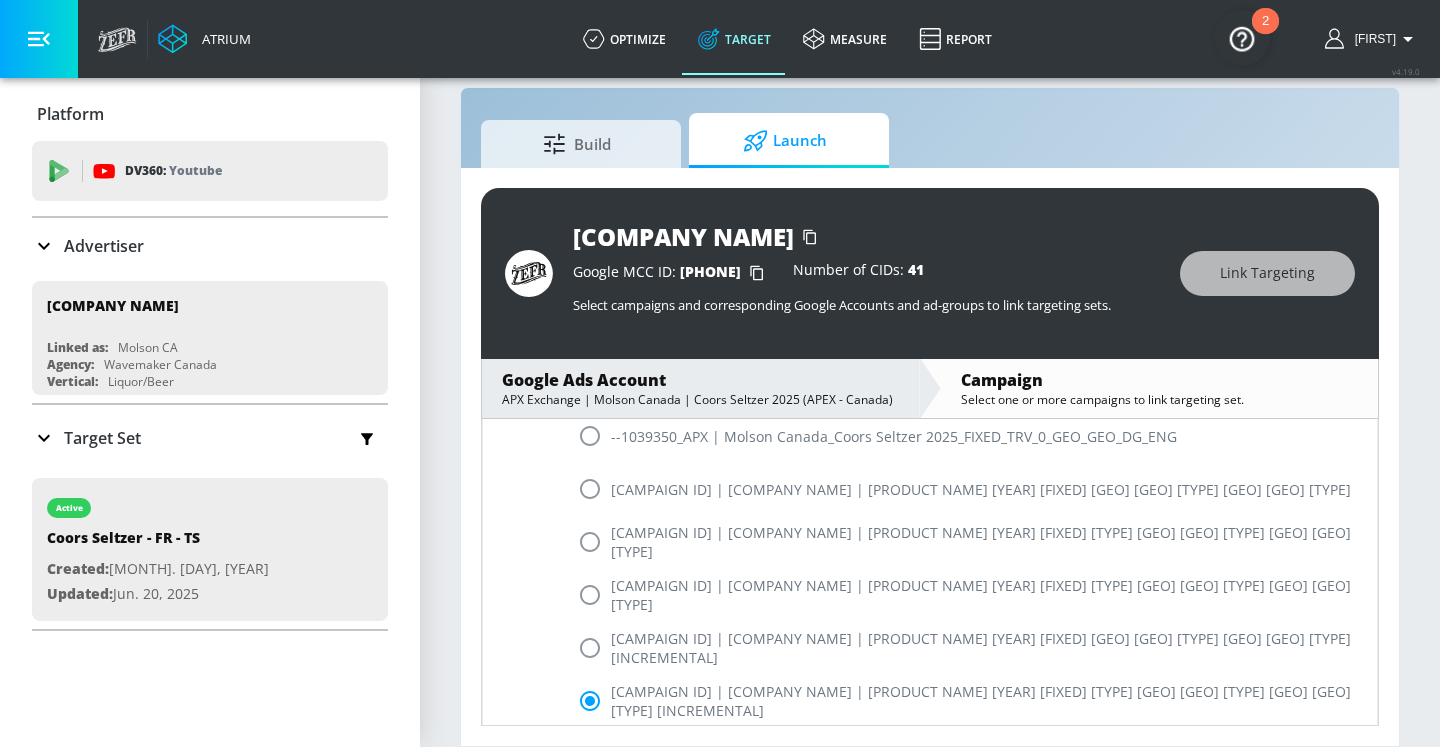 scroll, scrollTop: 291, scrollLeft: 0, axis: vertical 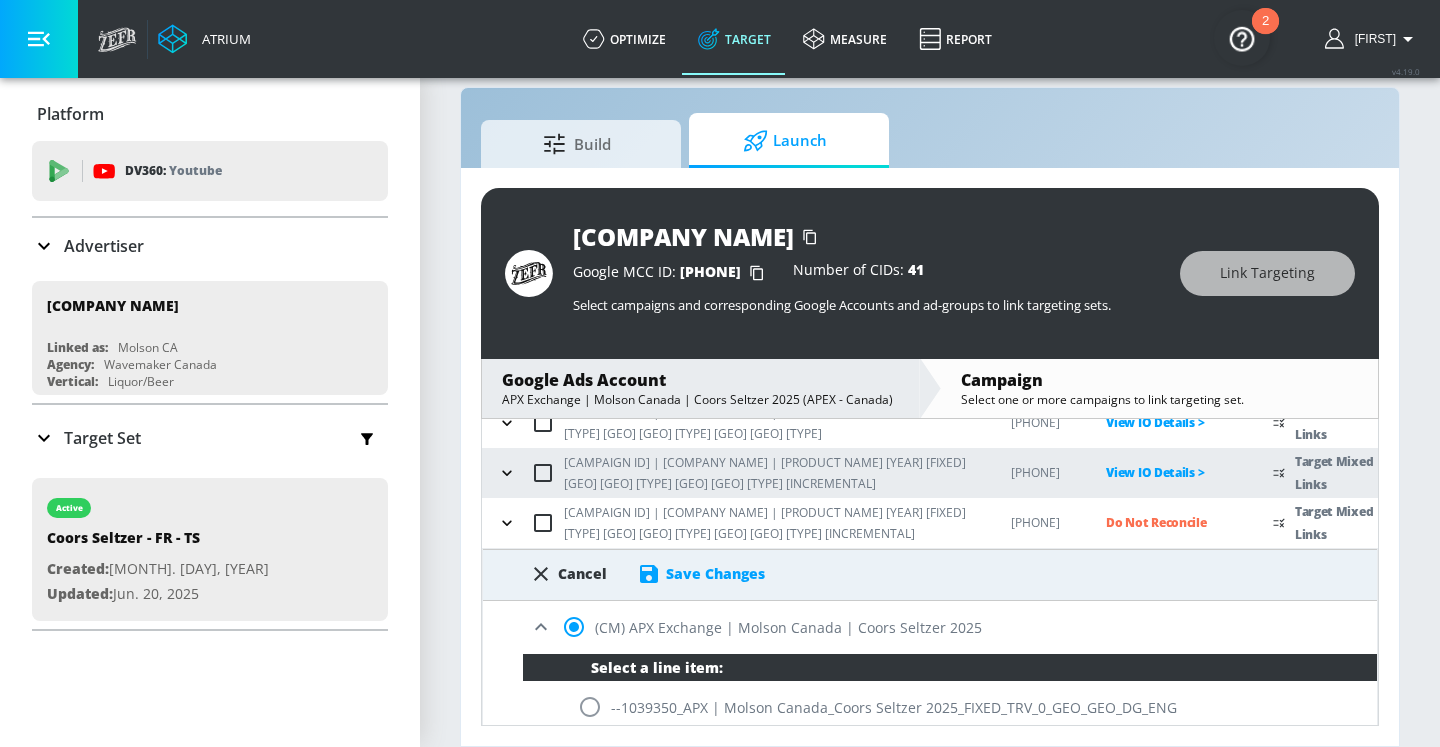 click on "Save Changes" at bounding box center (701, 574) 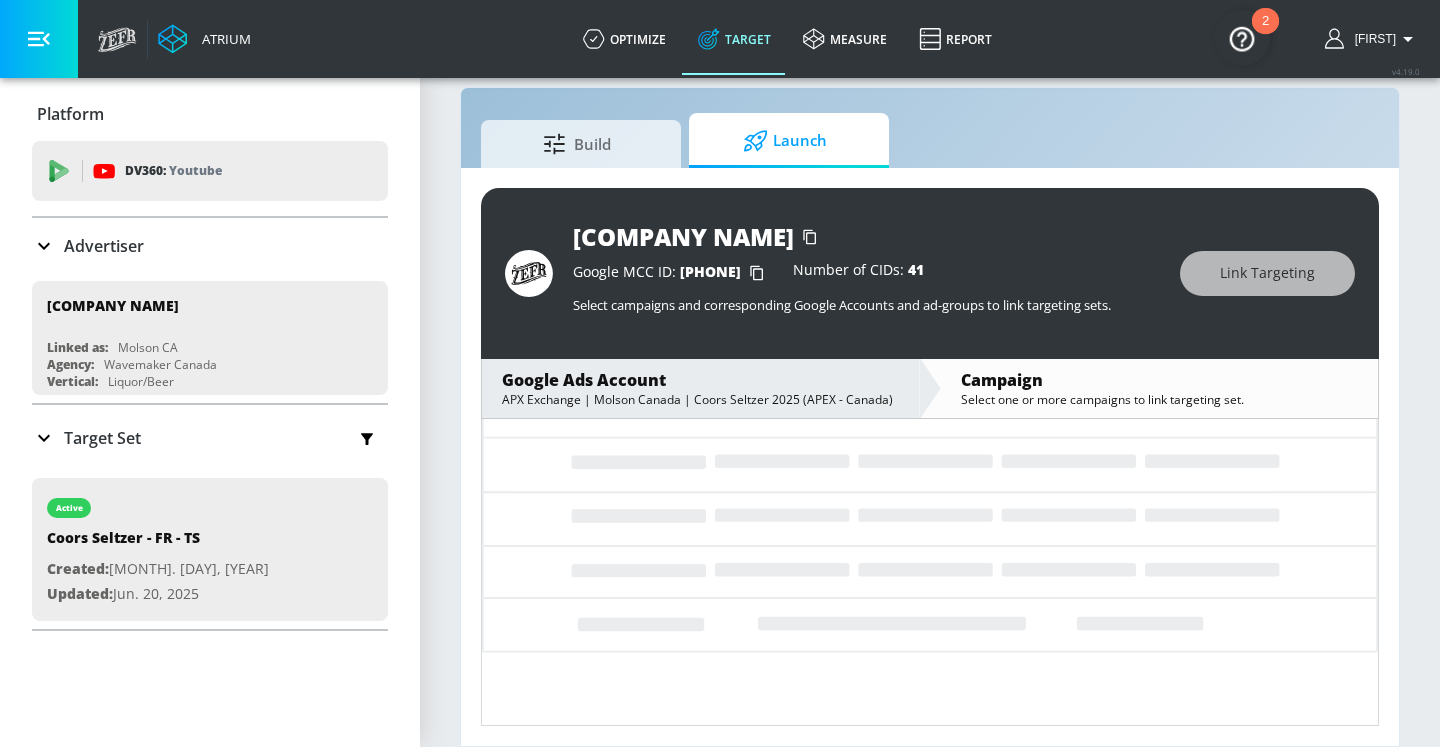 scroll, scrollTop: 247, scrollLeft: 0, axis: vertical 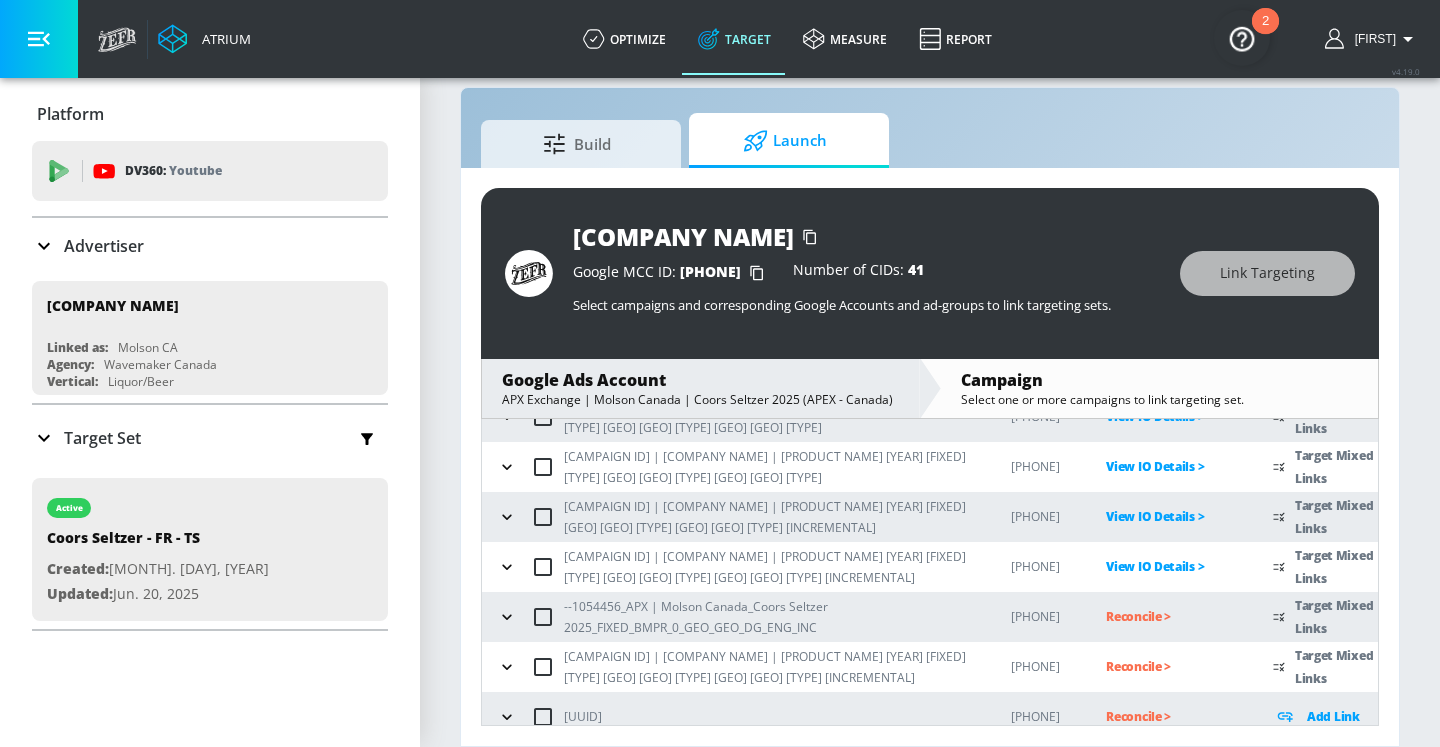 click on "Reconcile >" at bounding box center [1173, 616] 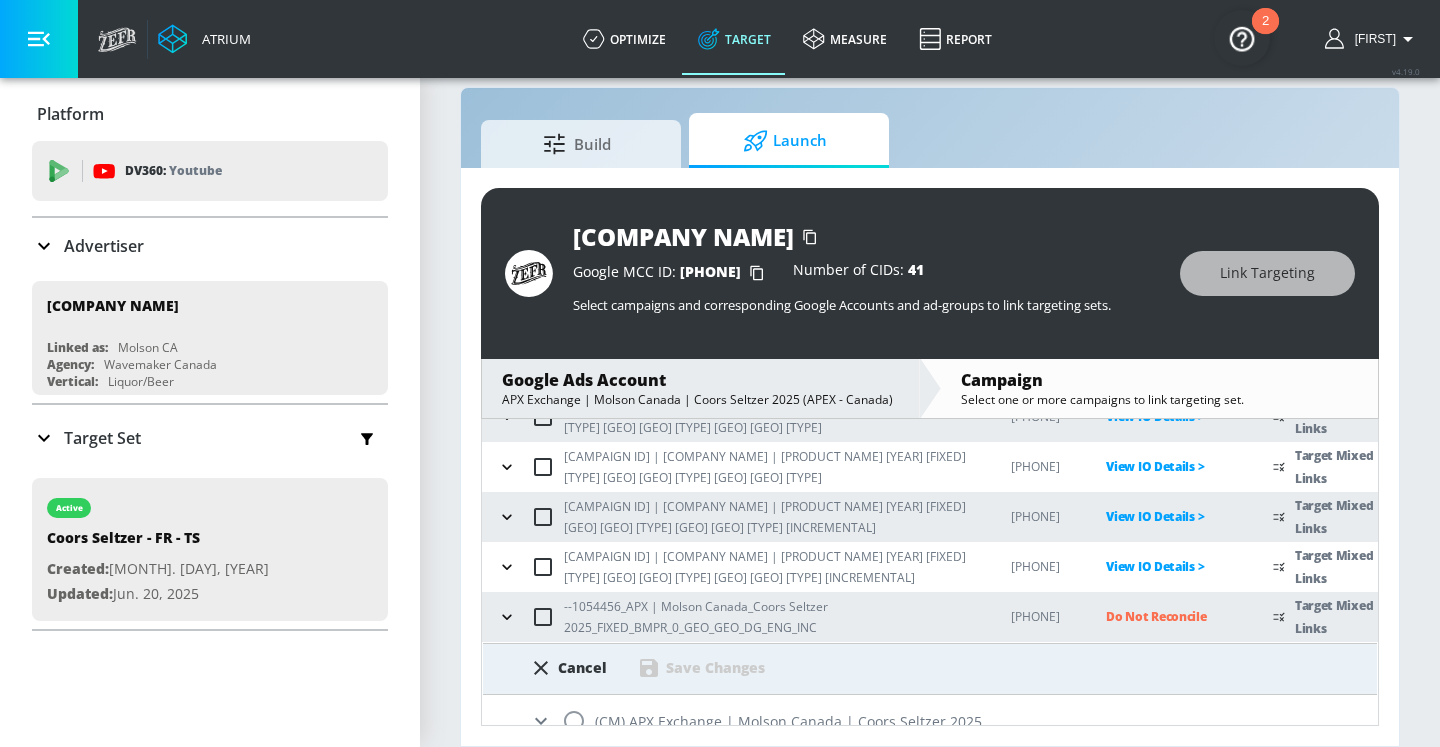 click at bounding box center [574, 721] 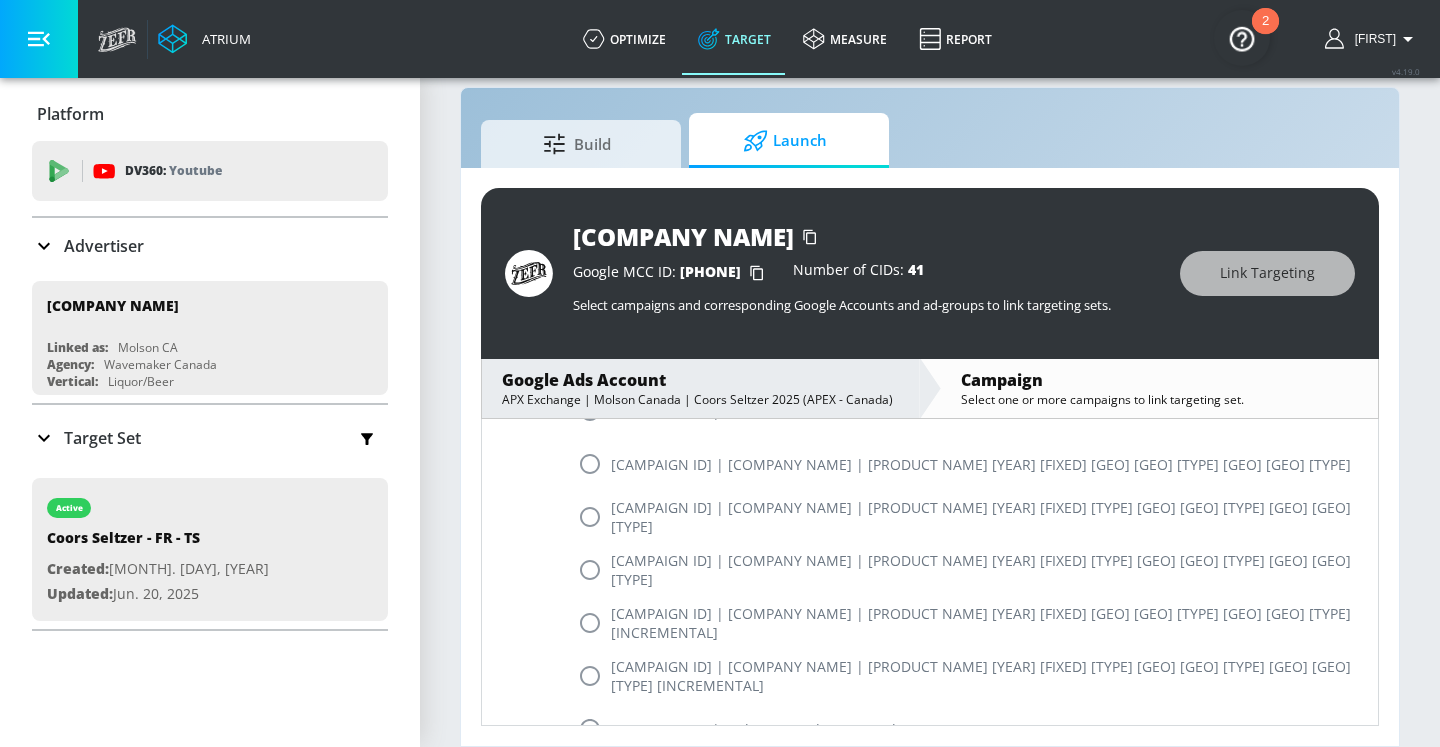 scroll, scrollTop: 762, scrollLeft: 0, axis: vertical 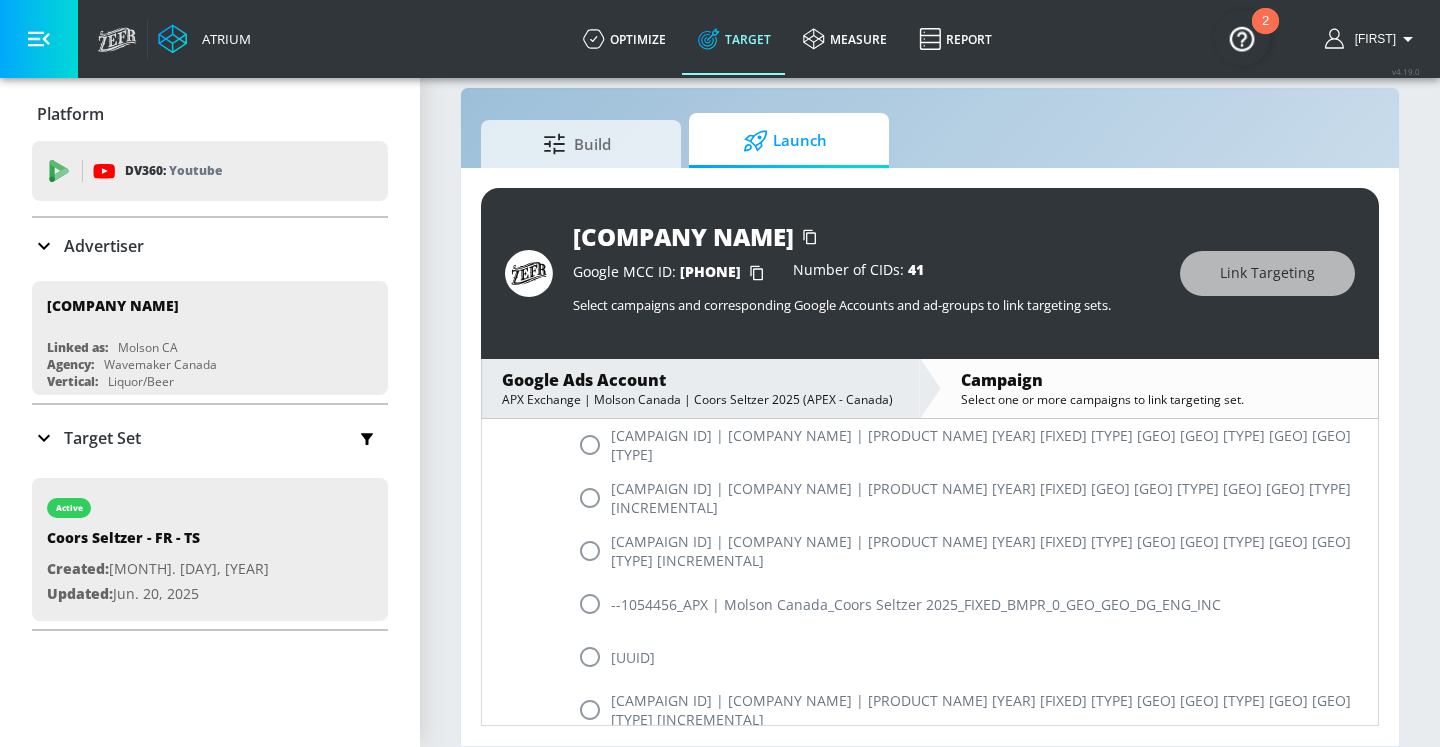 click at bounding box center (590, 604) 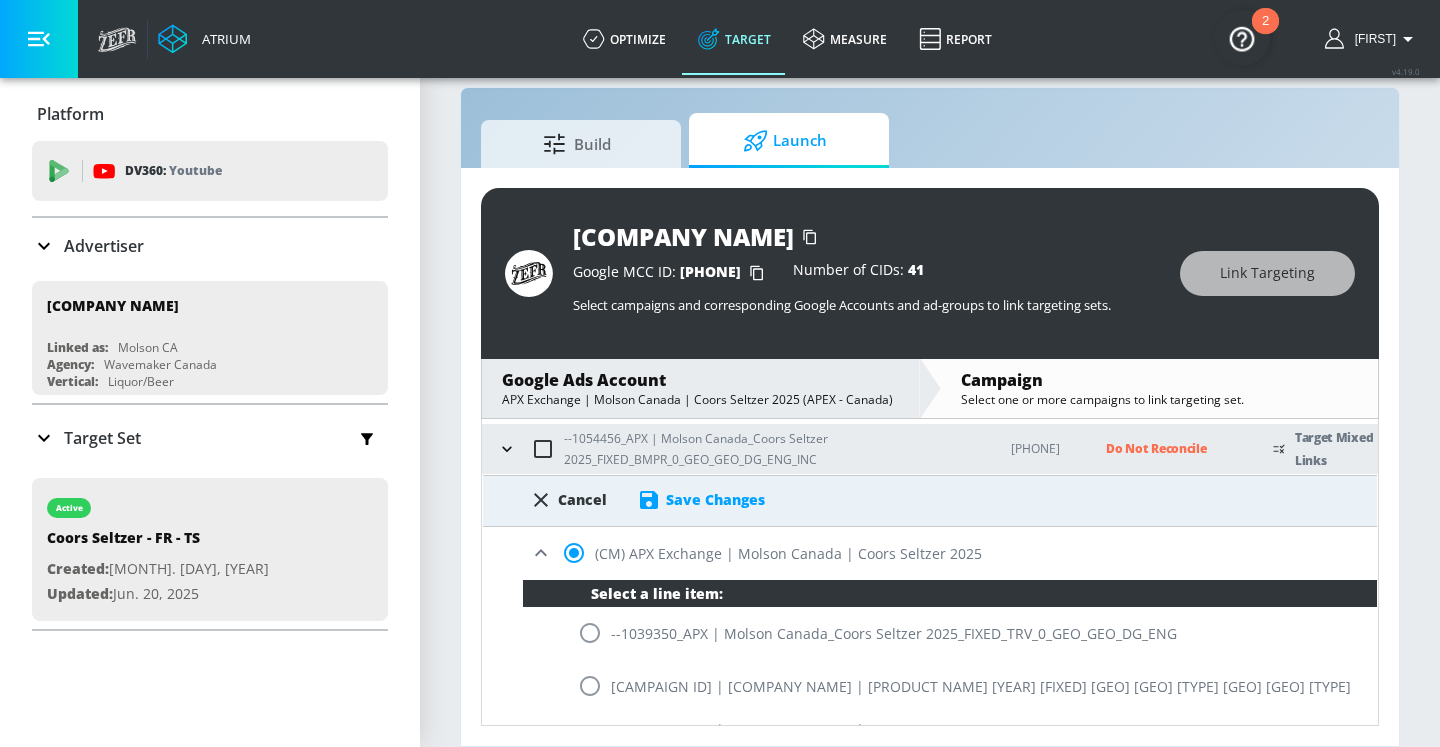 scroll, scrollTop: 327, scrollLeft: 0, axis: vertical 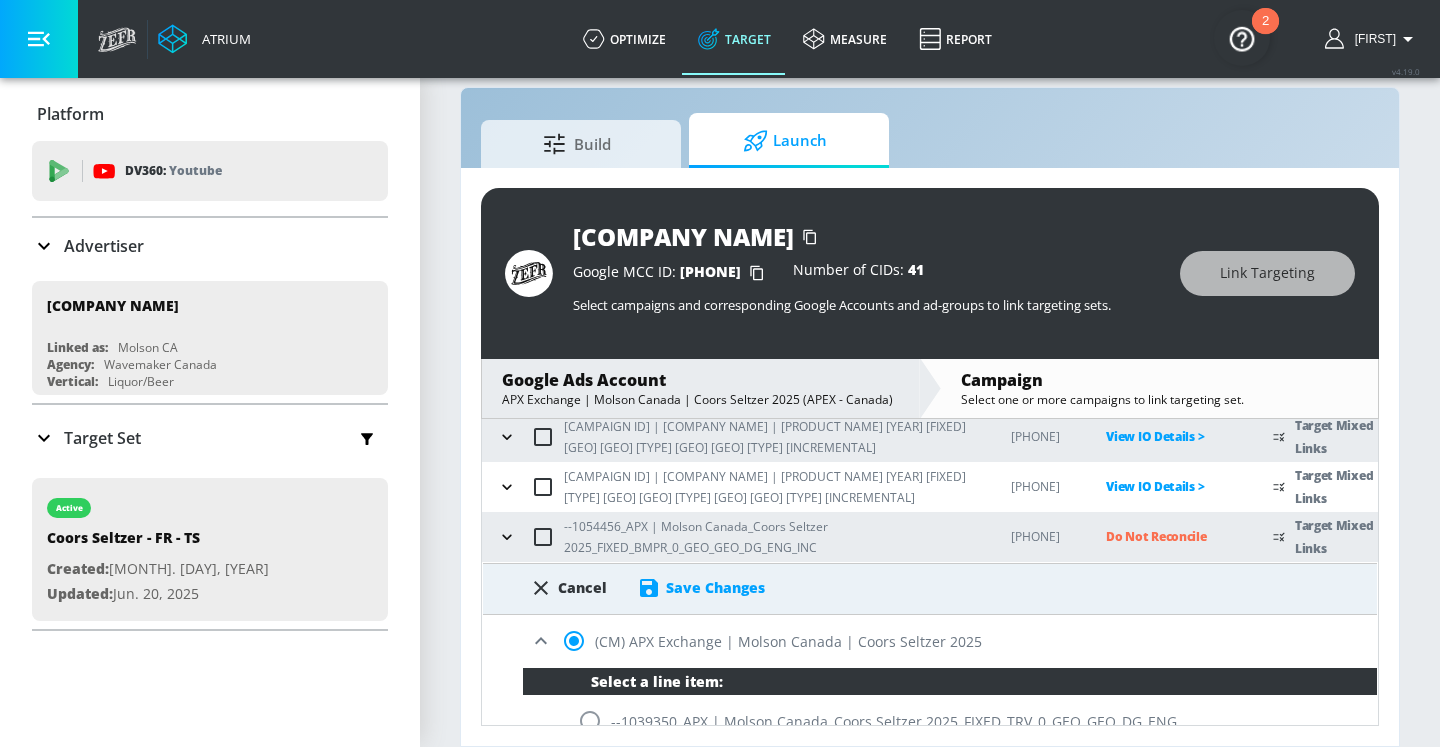 click on "Save Changes" at bounding box center [715, 587] 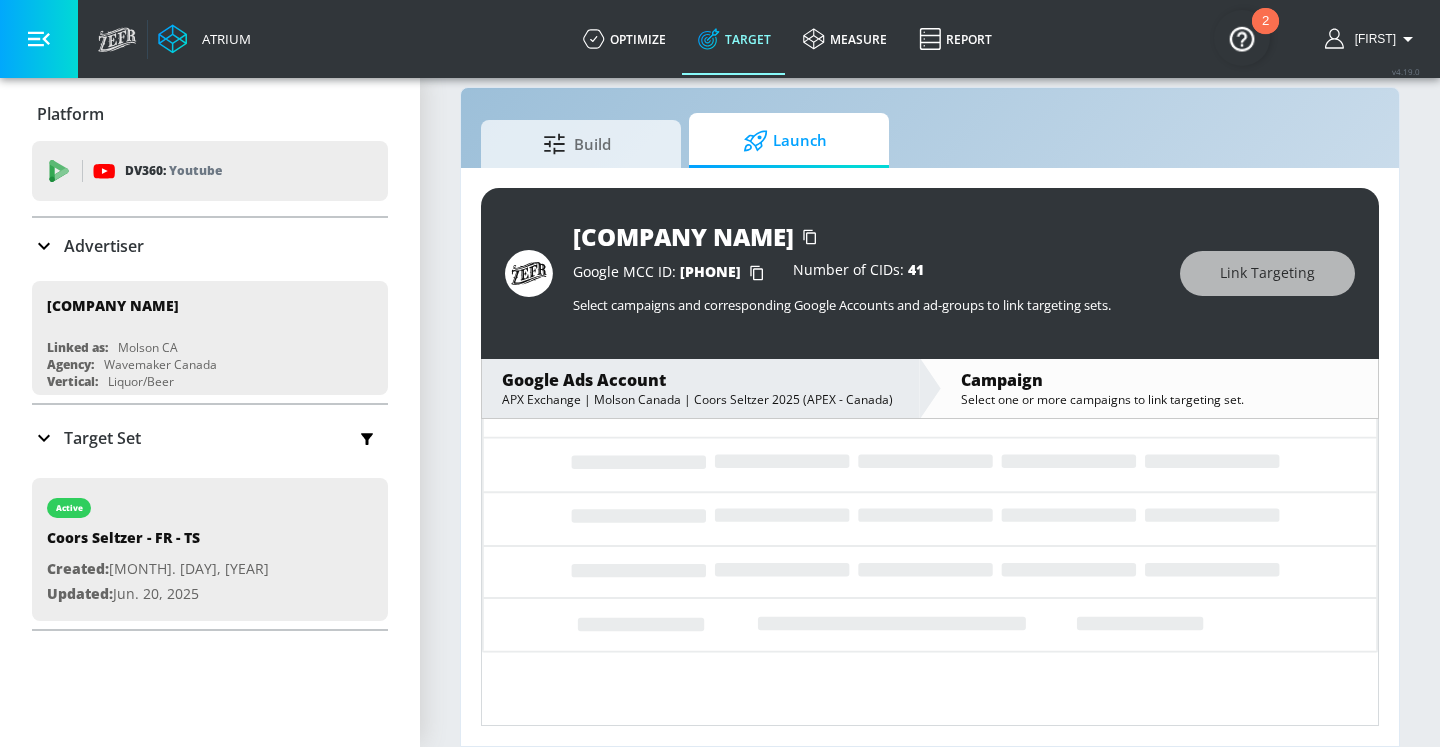 scroll, scrollTop: 247, scrollLeft: 0, axis: vertical 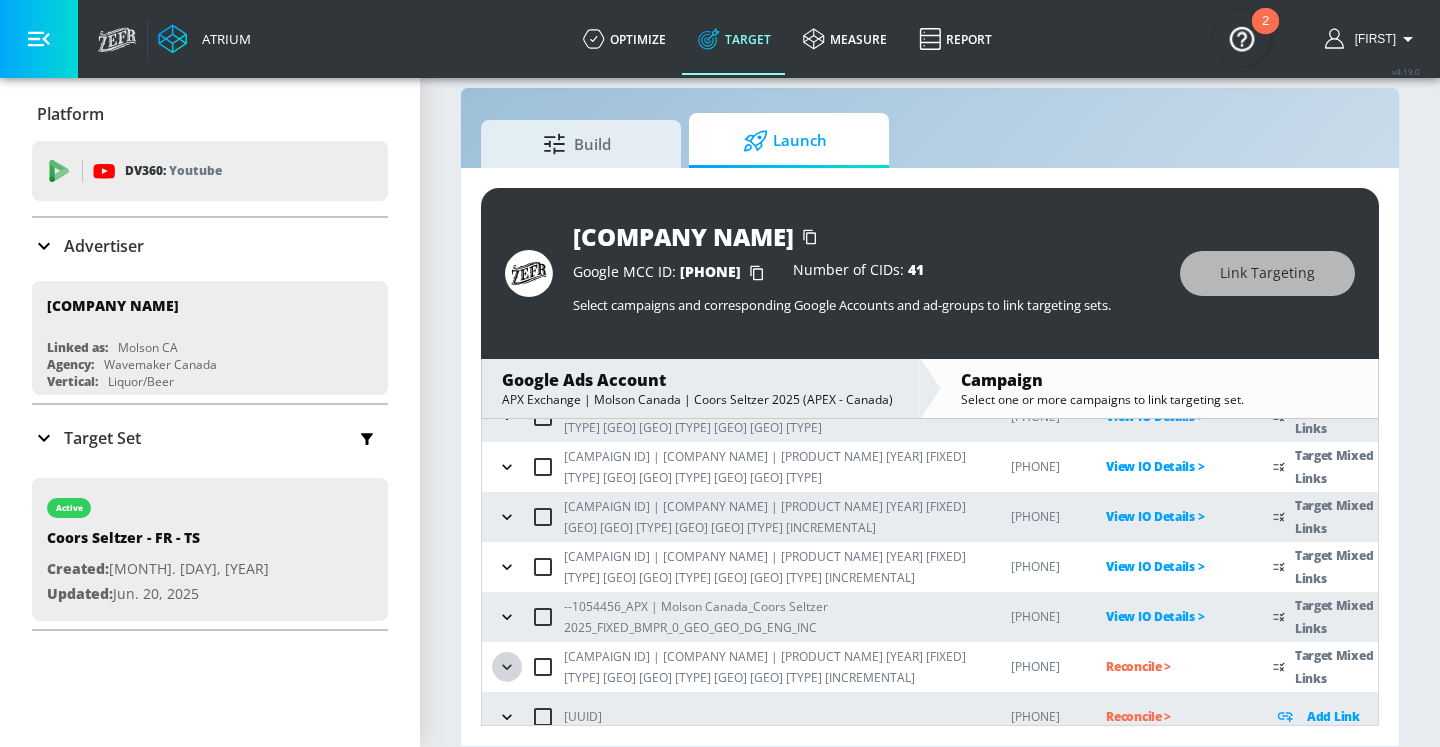 click at bounding box center (507, 667) 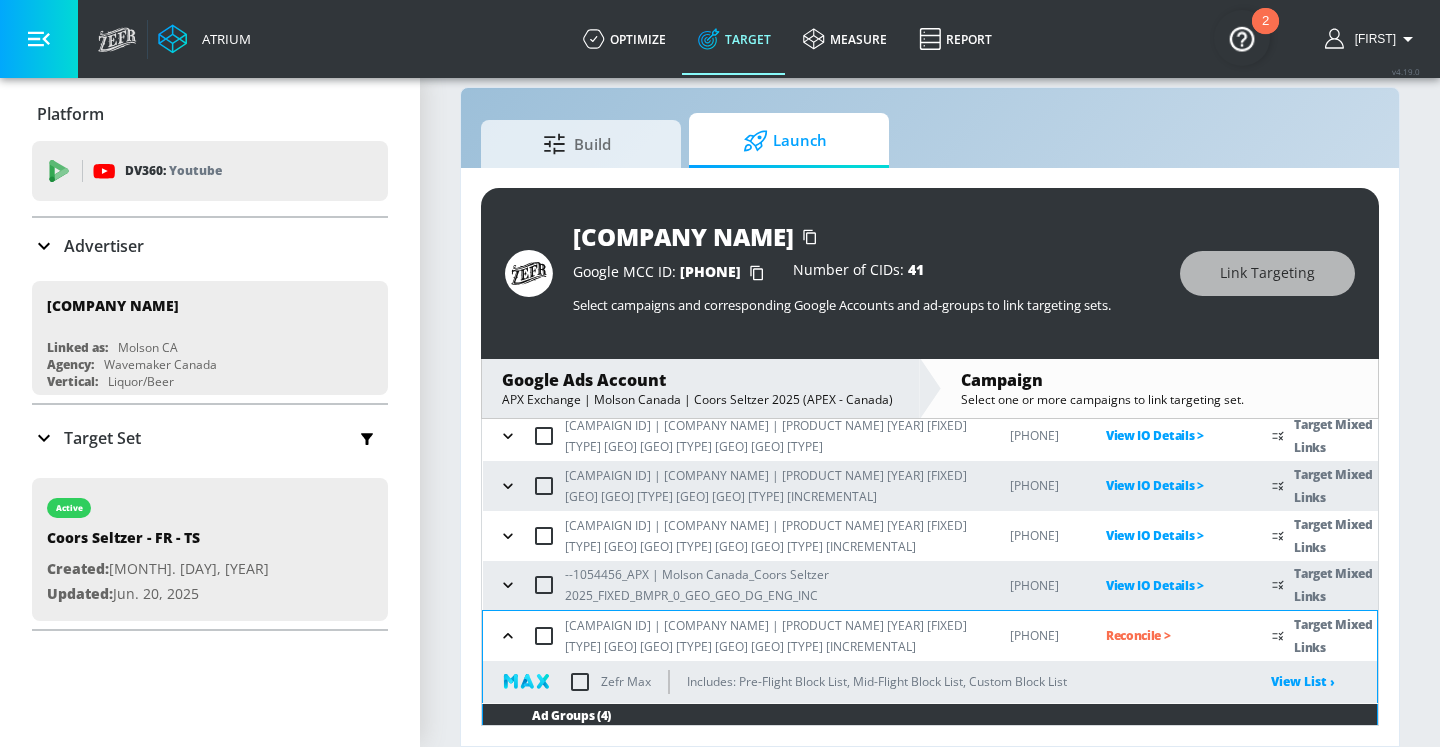 scroll, scrollTop: 201, scrollLeft: 0, axis: vertical 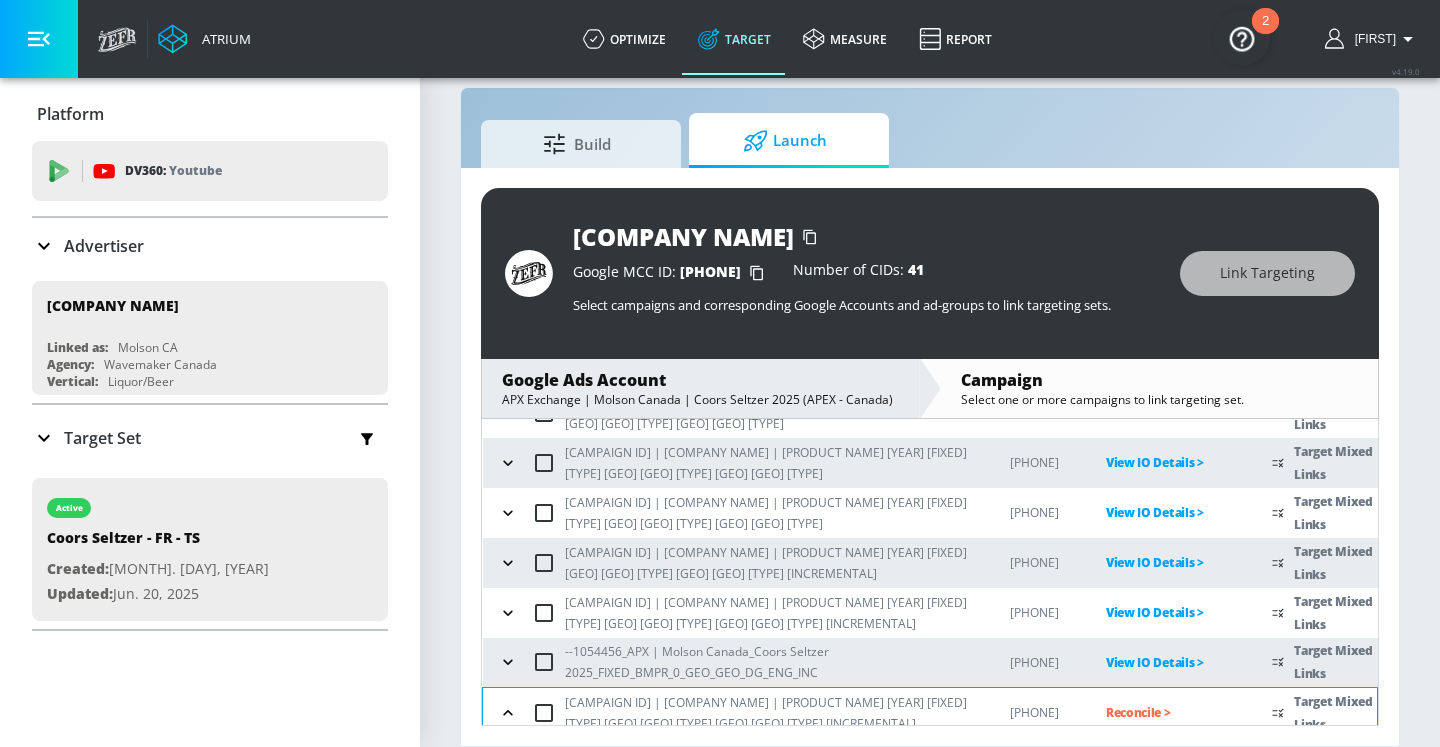 click at bounding box center (508, 713) 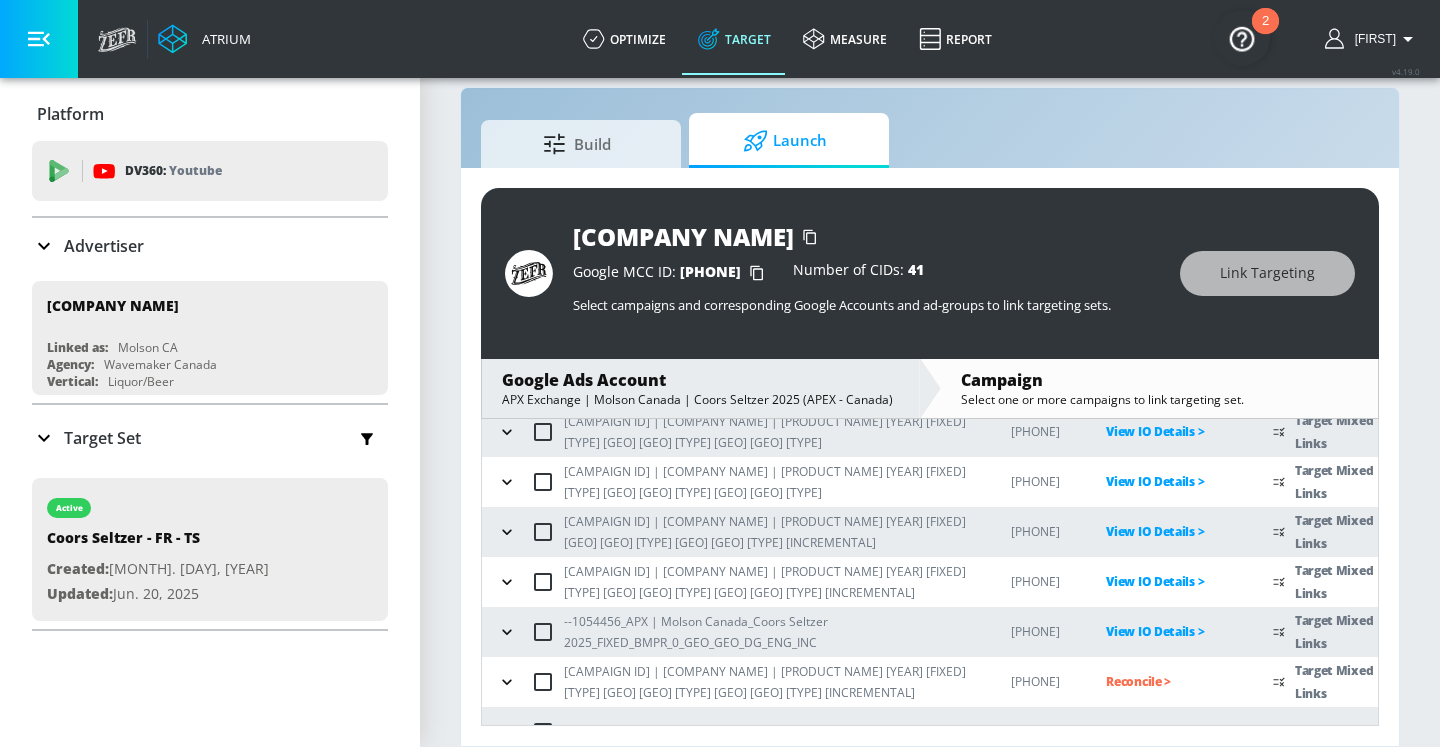 scroll, scrollTop: 247, scrollLeft: 0, axis: vertical 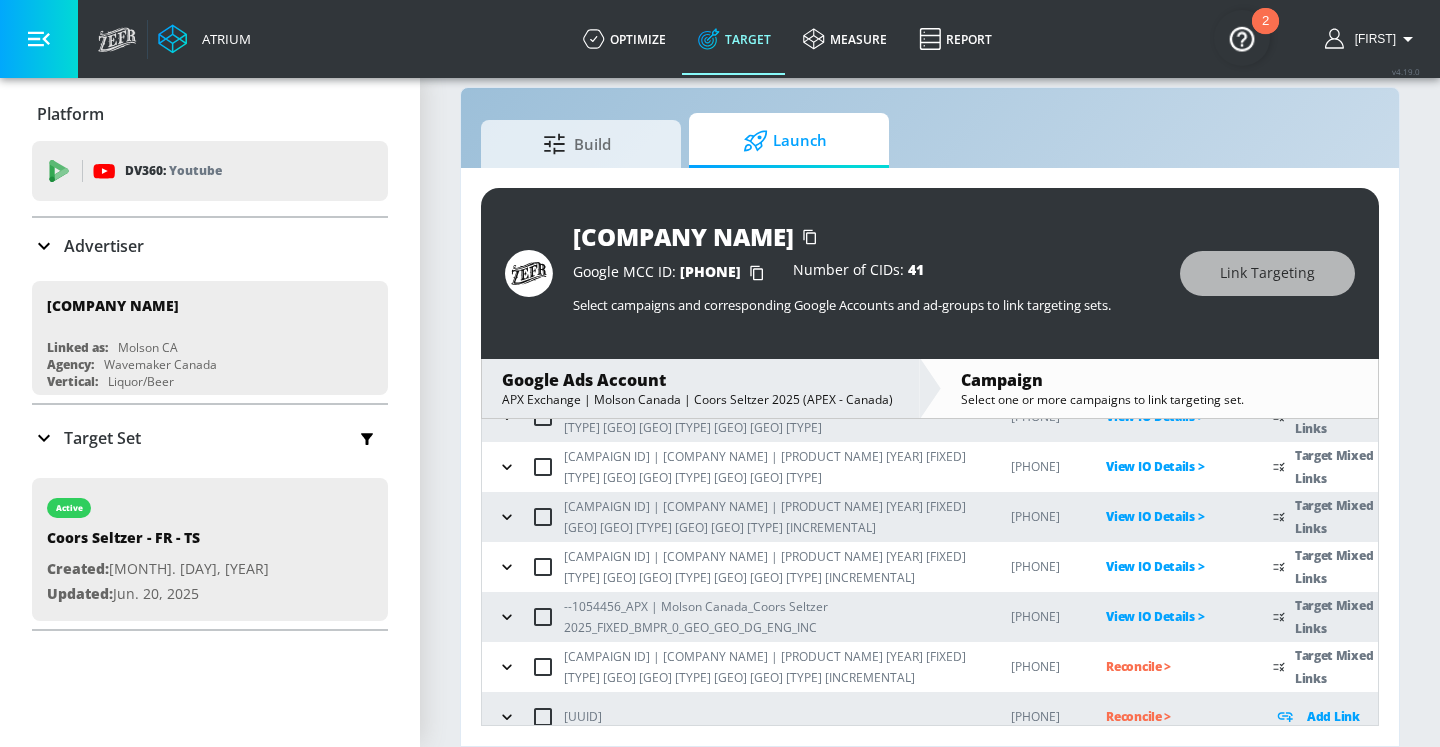 click 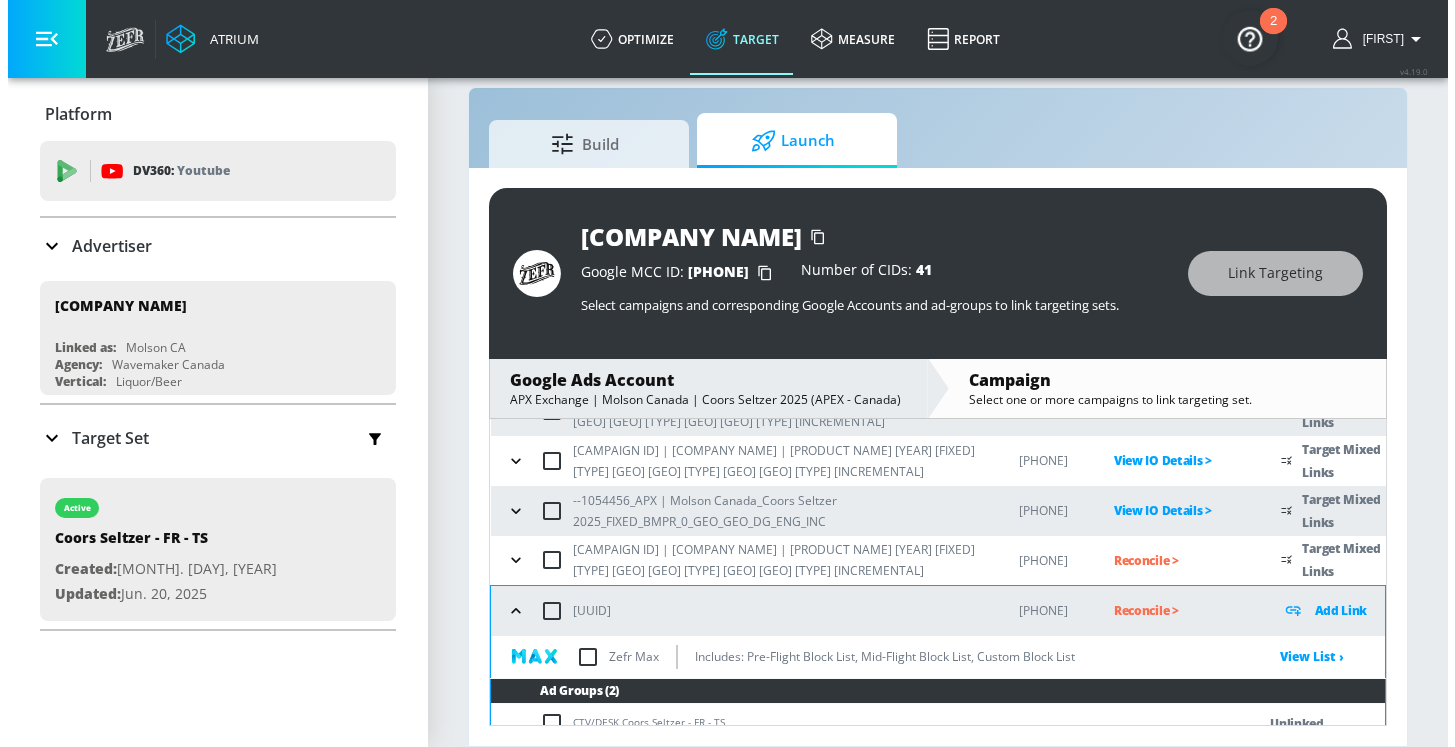 scroll, scrollTop: 395, scrollLeft: 0, axis: vertical 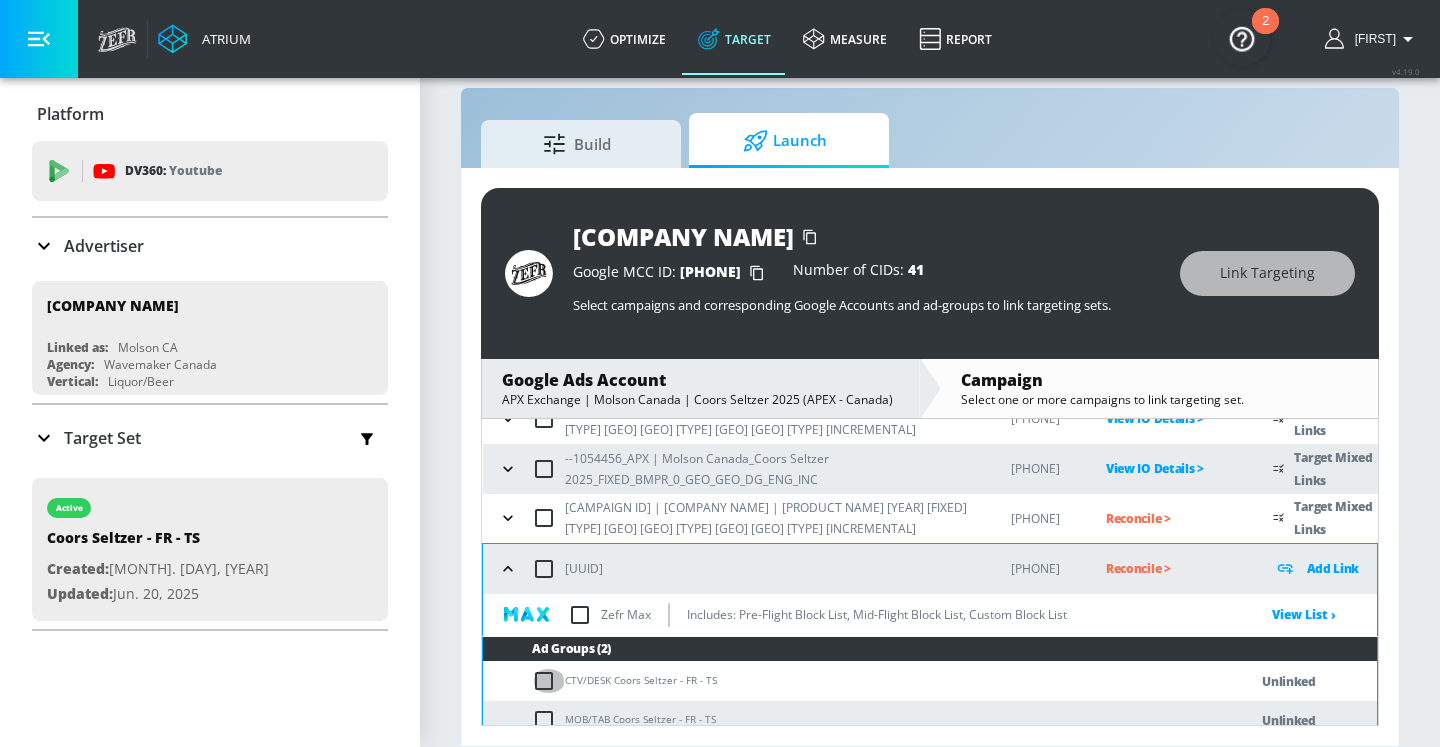 click at bounding box center (548, 681) 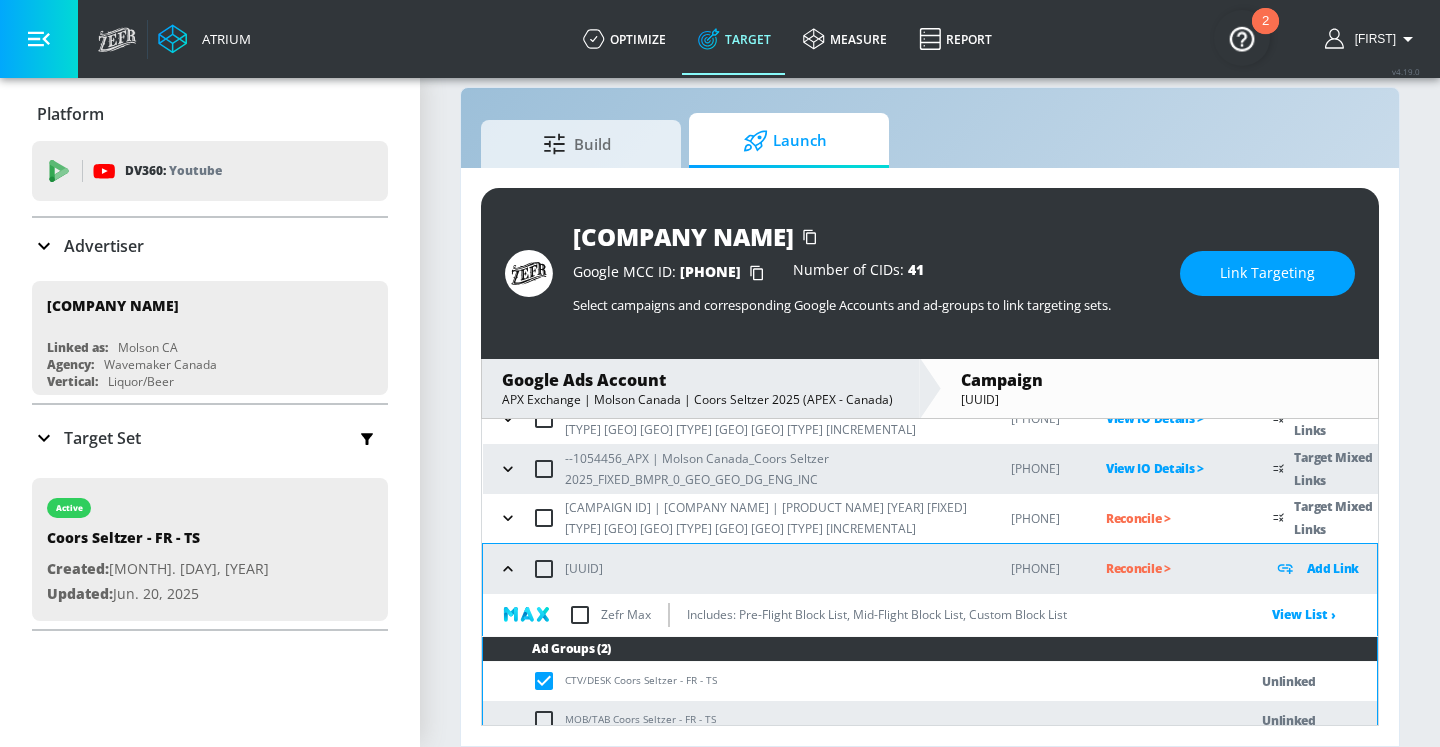 click at bounding box center (548, 720) 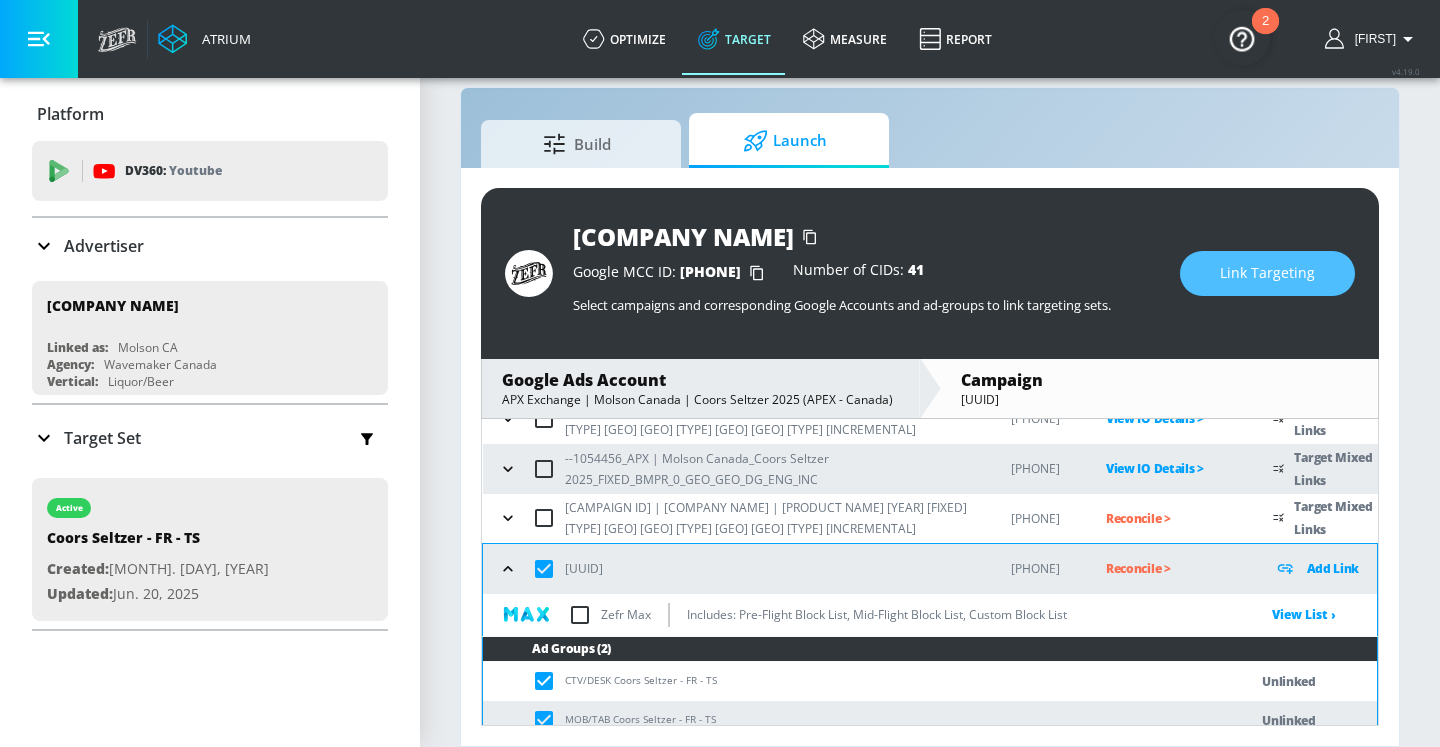 click on "Link Targeting" at bounding box center [1267, 273] 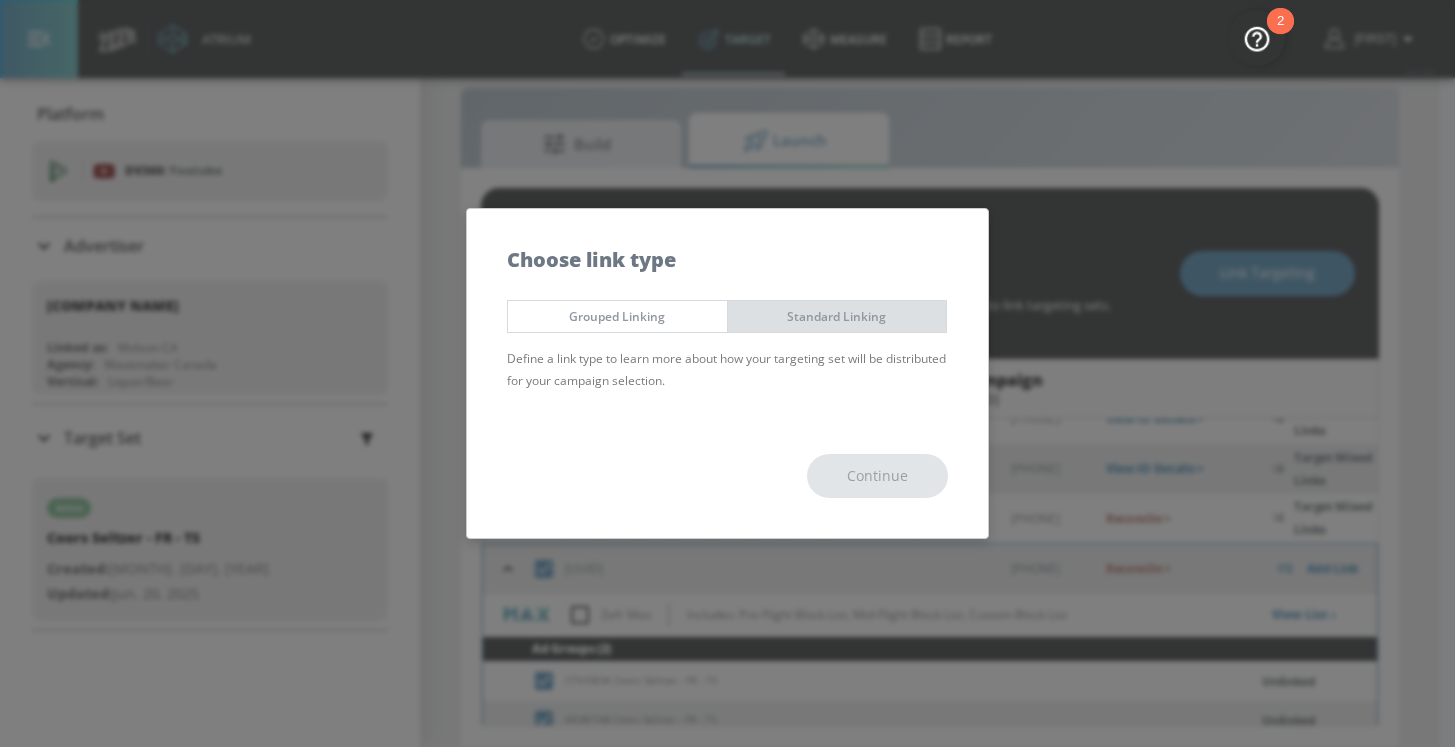 drag, startPoint x: 856, startPoint y: 307, endPoint x: 862, endPoint y: 331, distance: 24.738634 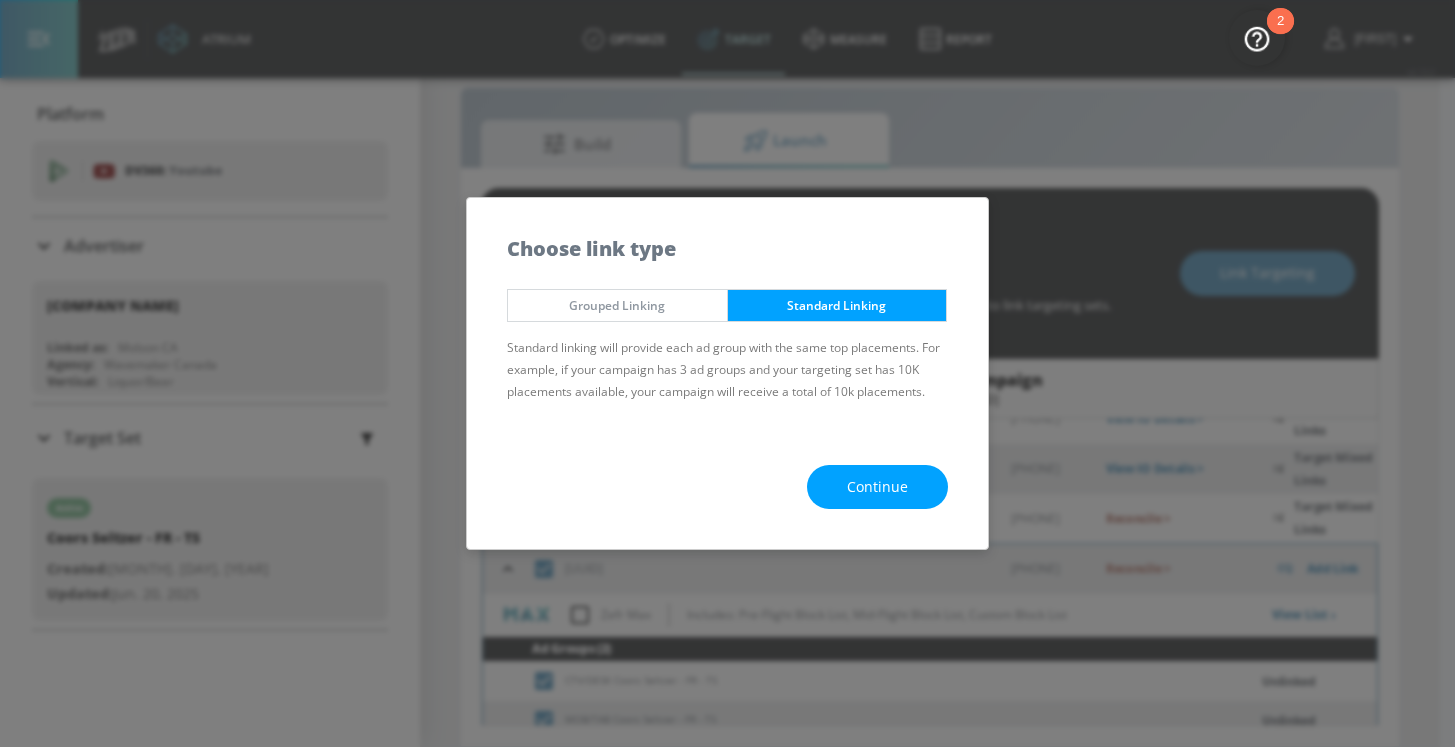 click on "Continue" at bounding box center (877, 487) 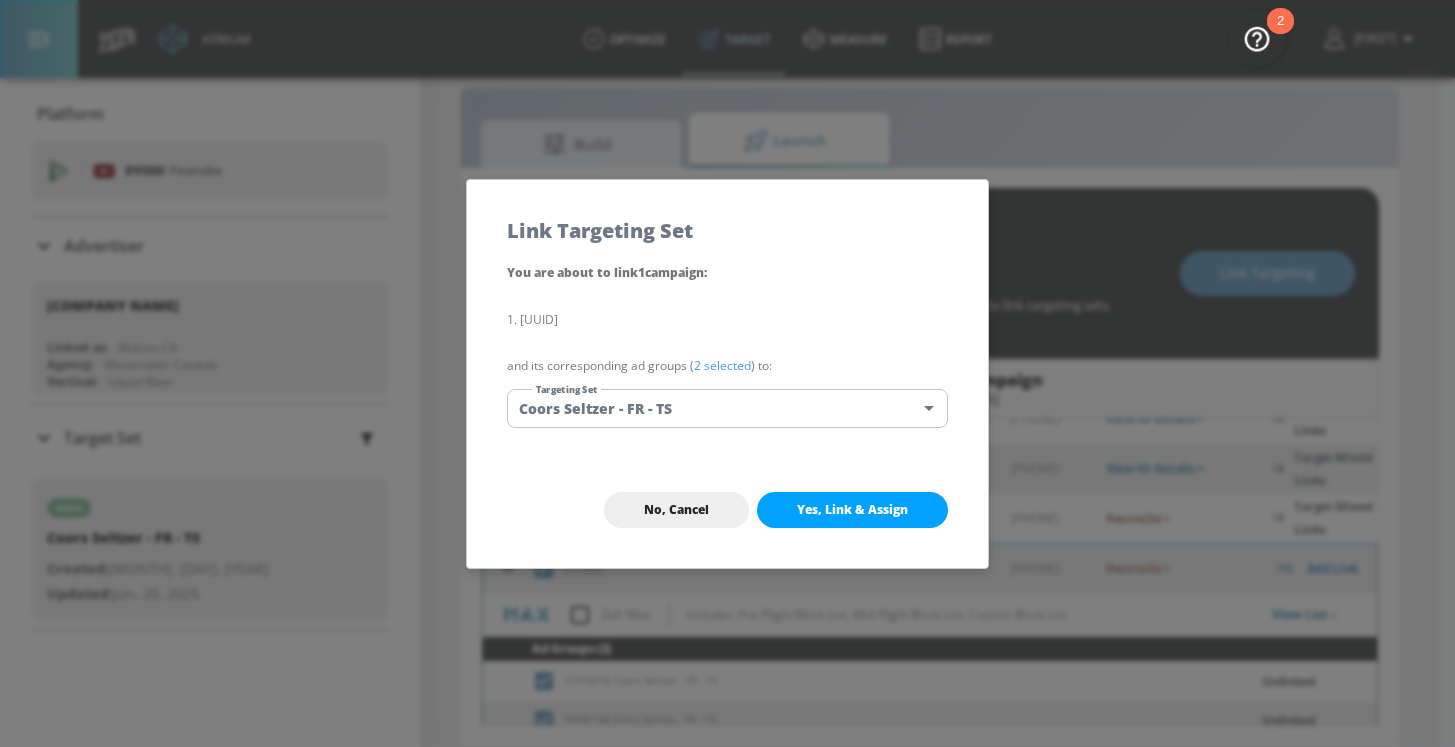 click on "Yes, Link & Assign" at bounding box center (852, 510) 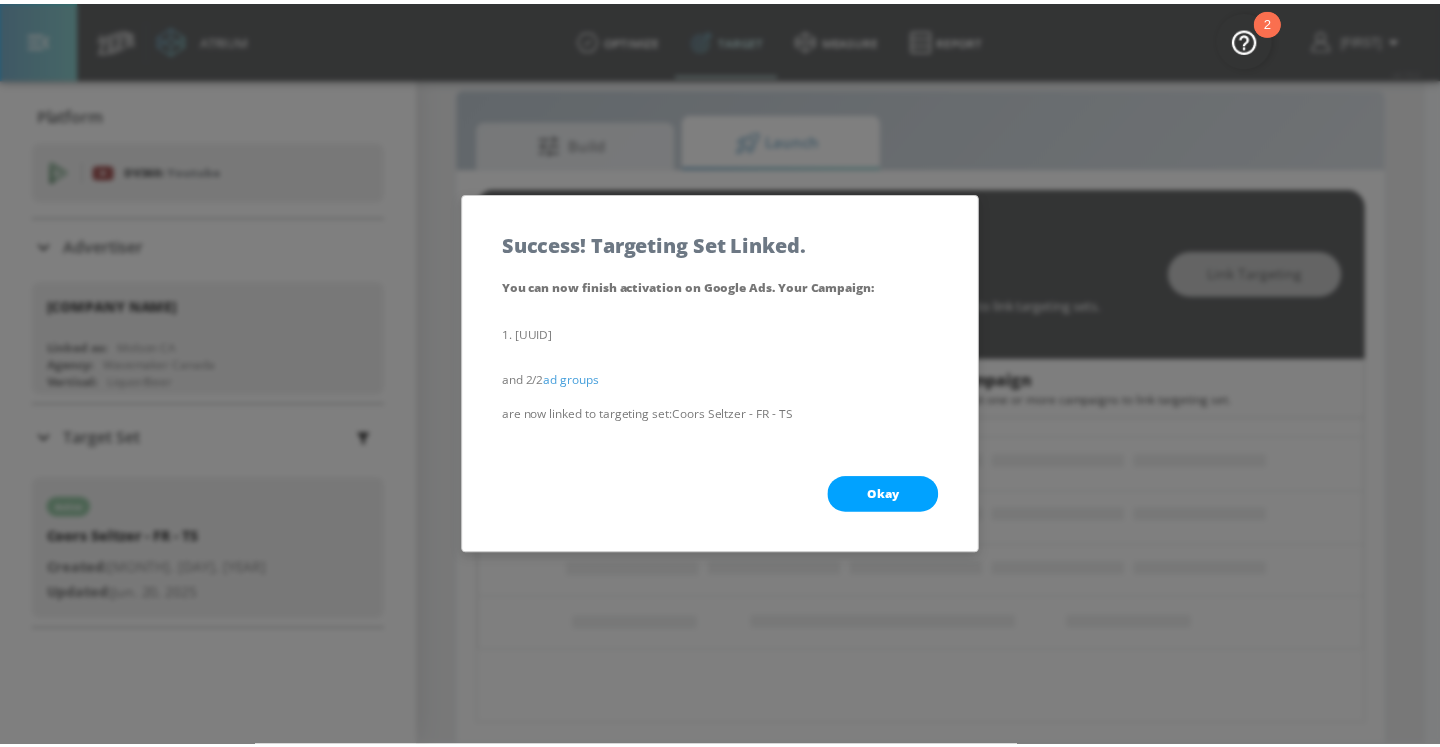 scroll, scrollTop: 247, scrollLeft: 0, axis: vertical 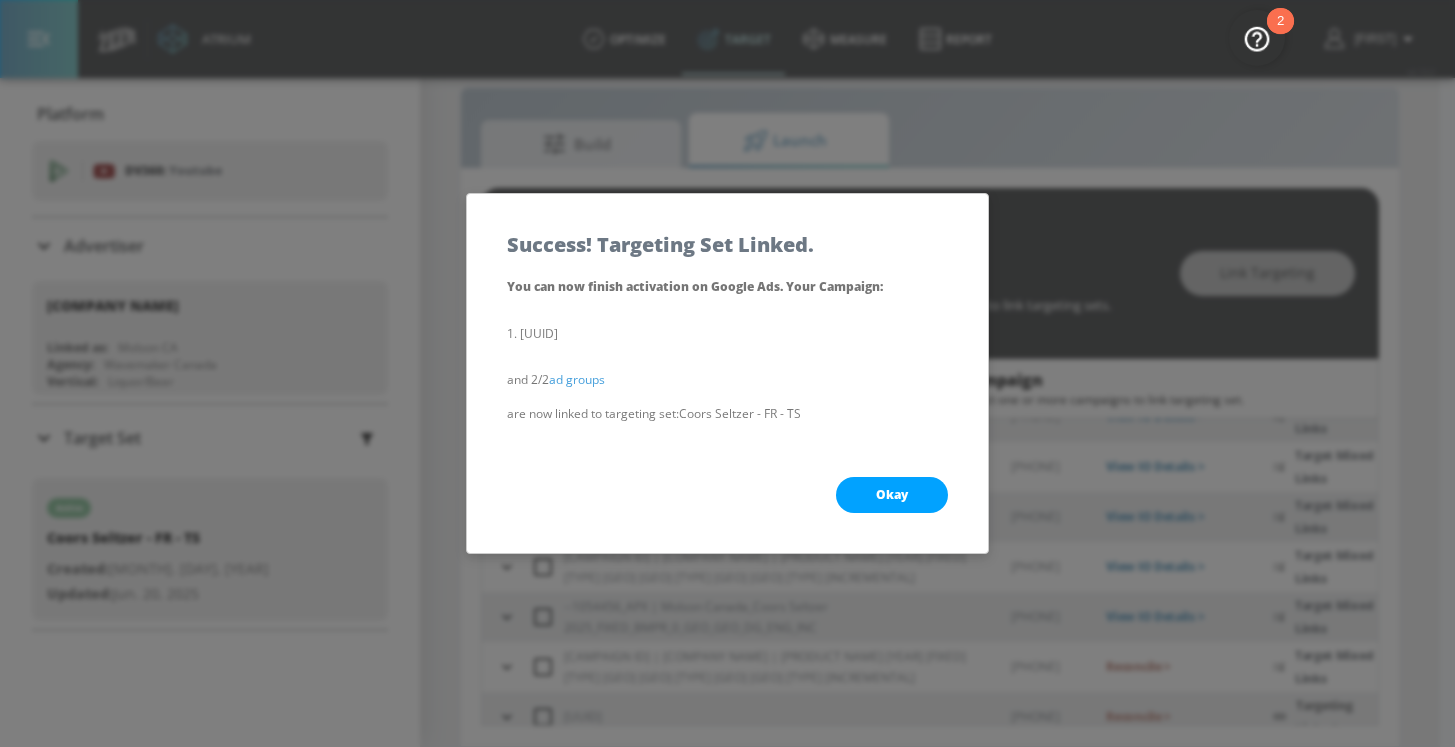 click on "Okay" at bounding box center [892, 495] 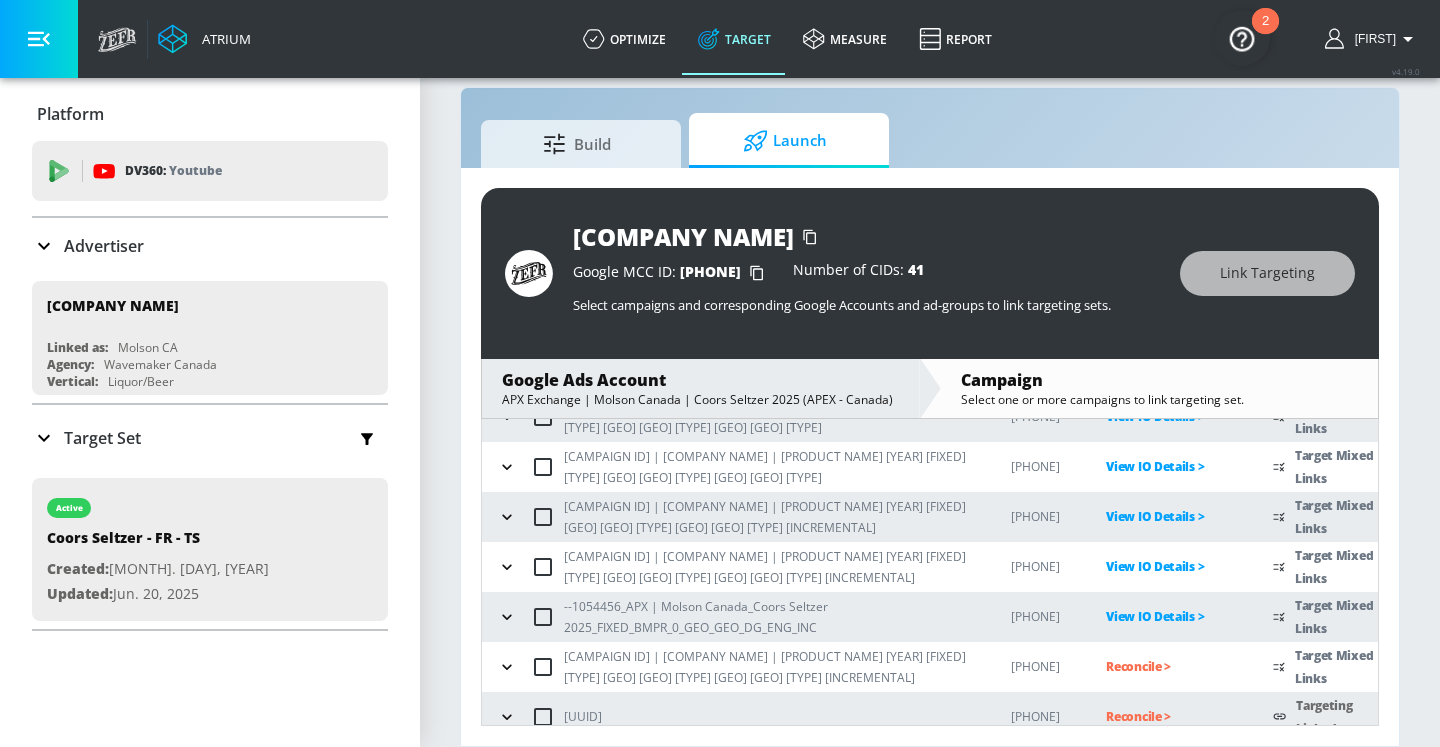 click at bounding box center [543, 667] 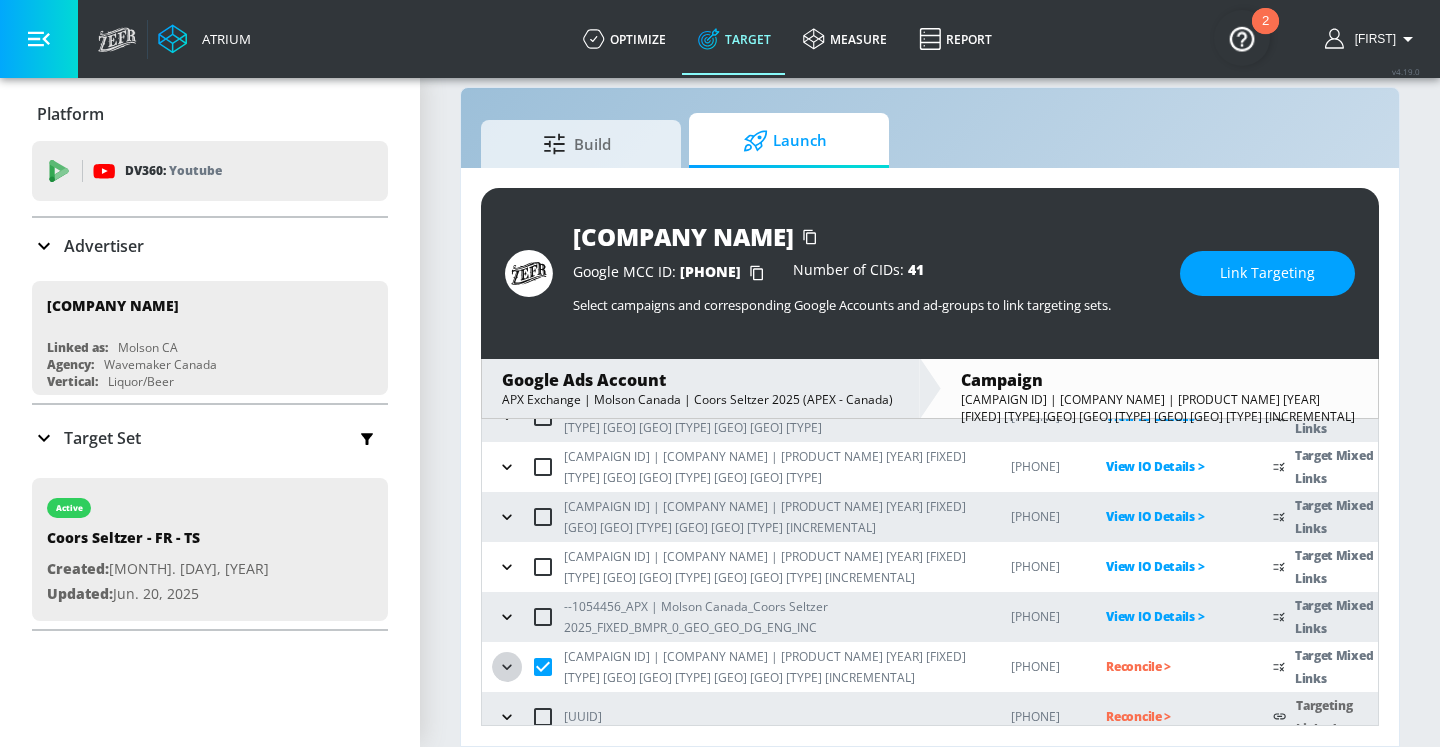 click 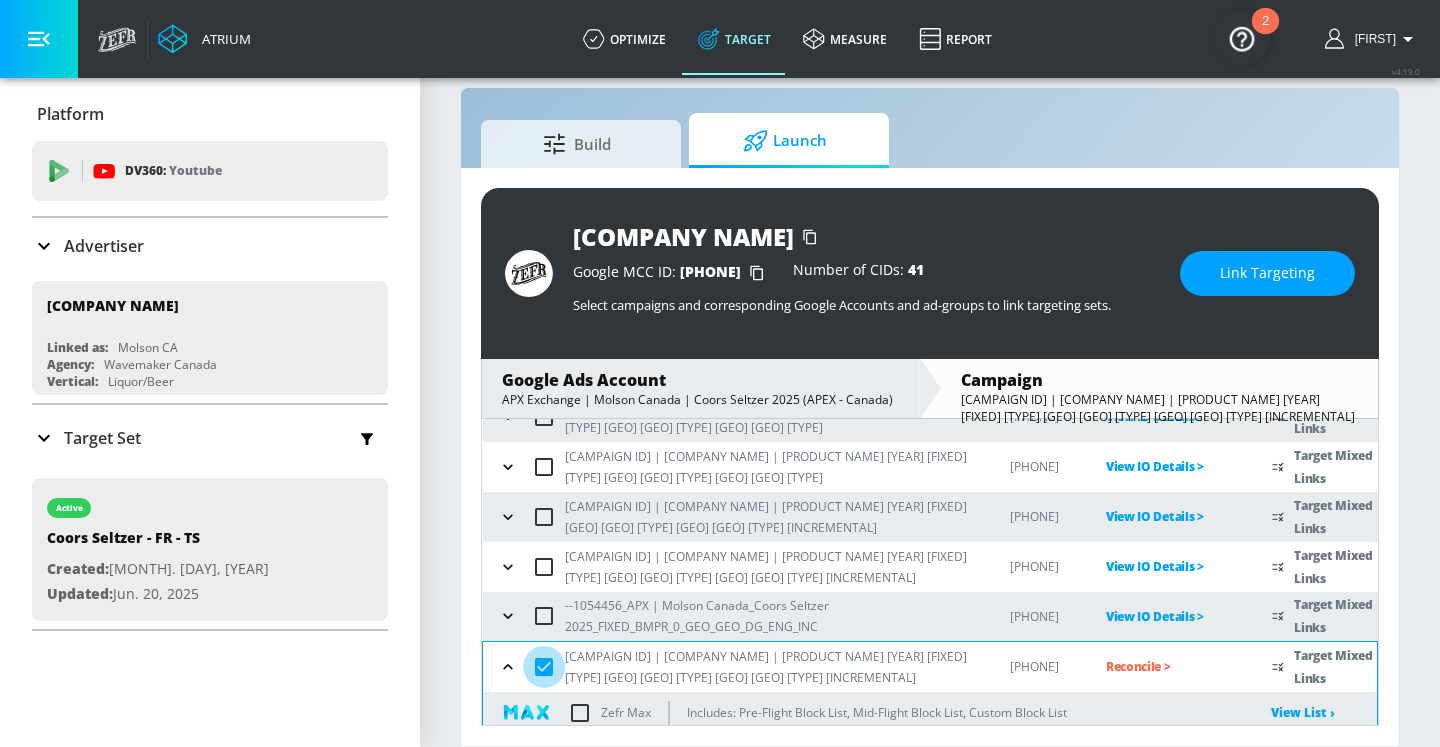 click at bounding box center [544, 667] 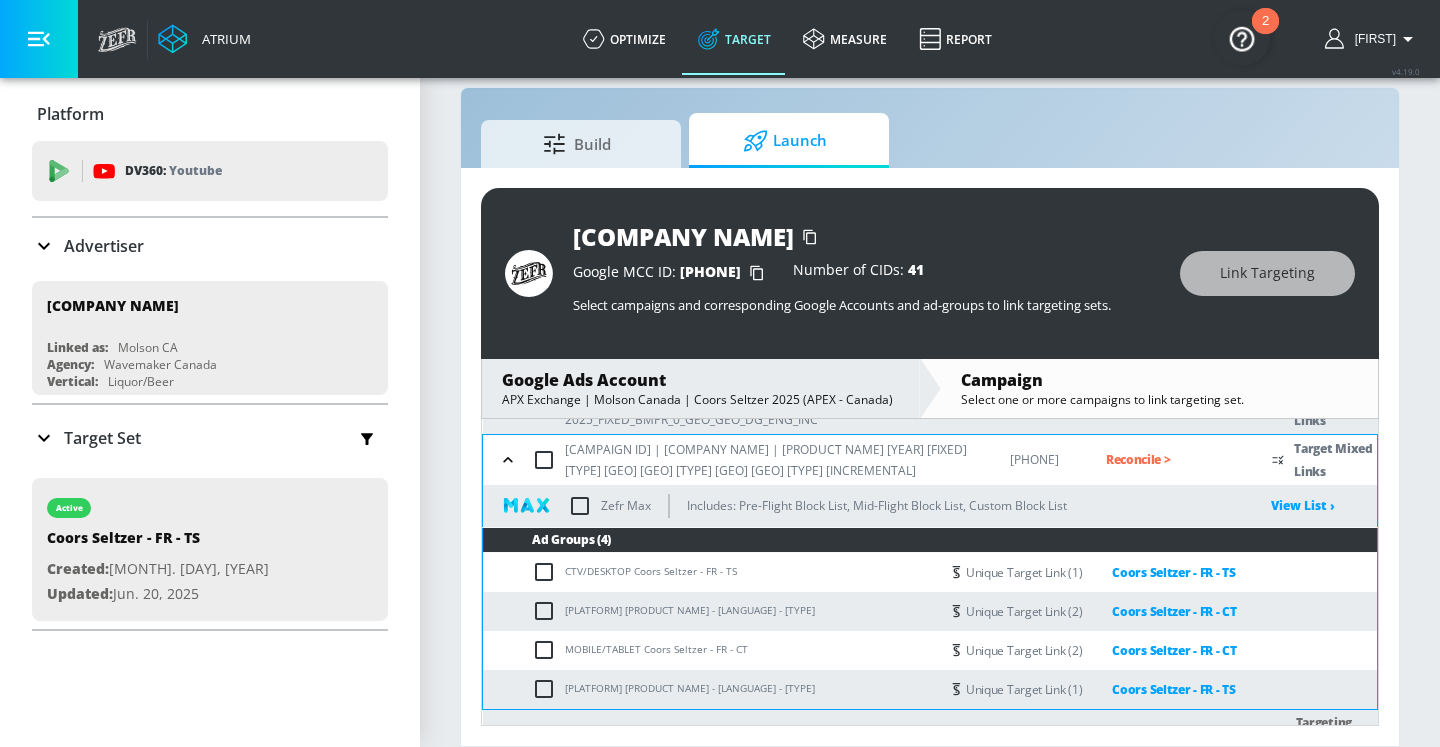 scroll, scrollTop: 472, scrollLeft: 0, axis: vertical 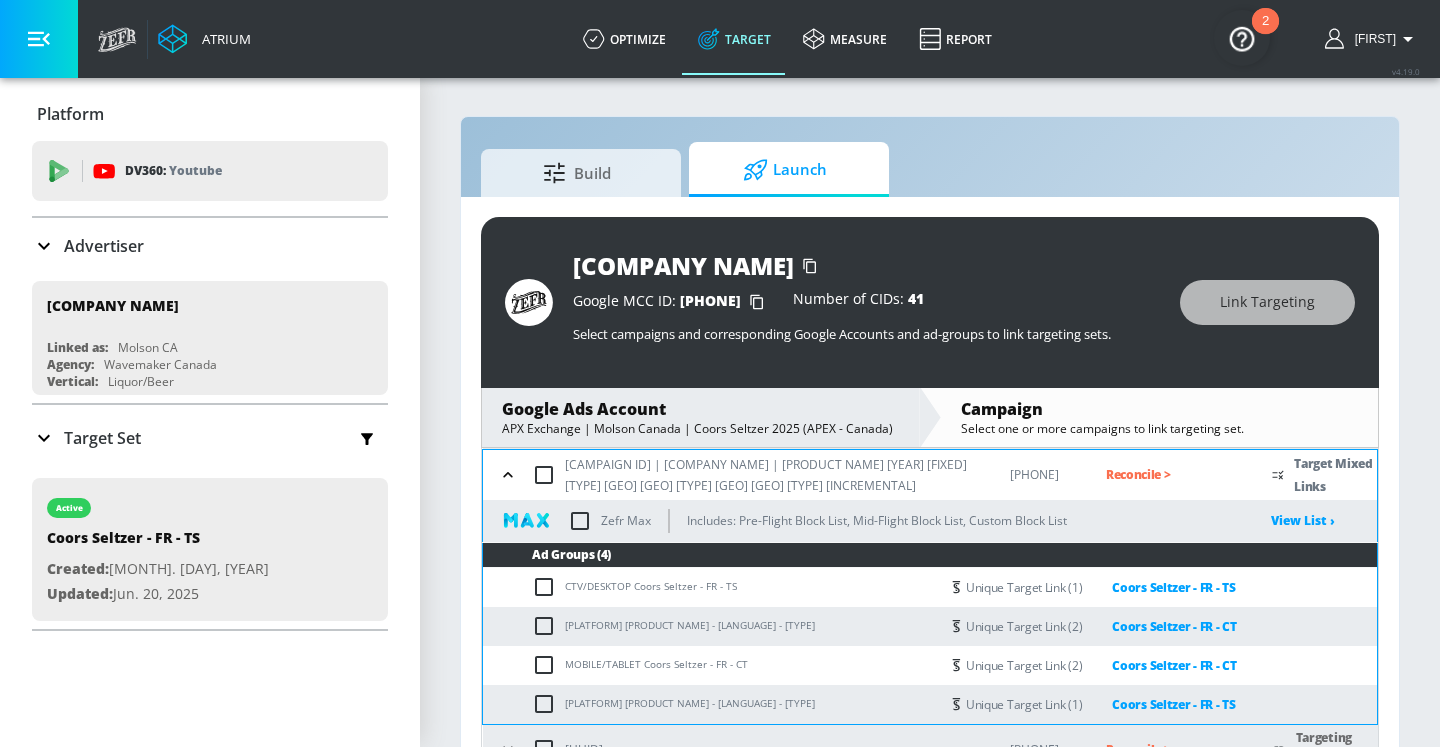 click at bounding box center (508, 475) 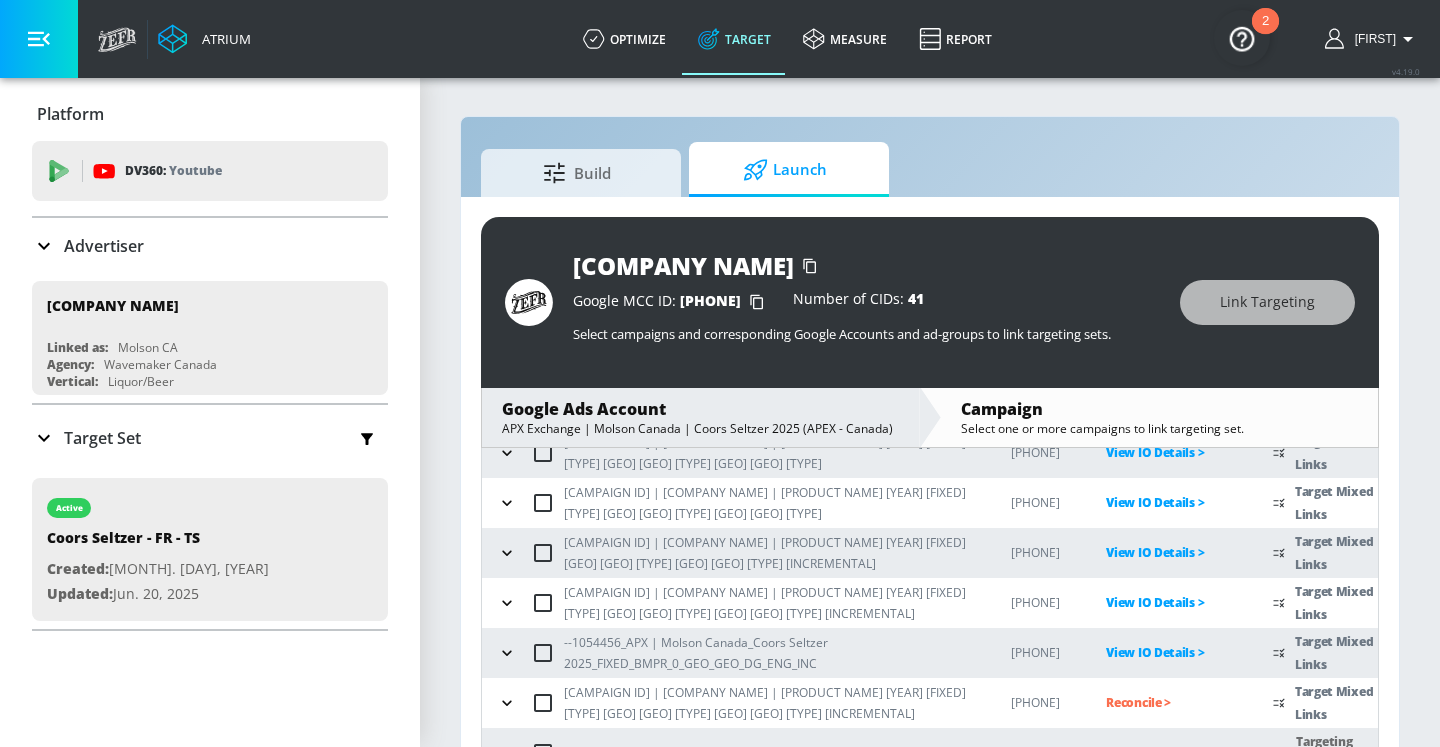 scroll, scrollTop: 247, scrollLeft: 0, axis: vertical 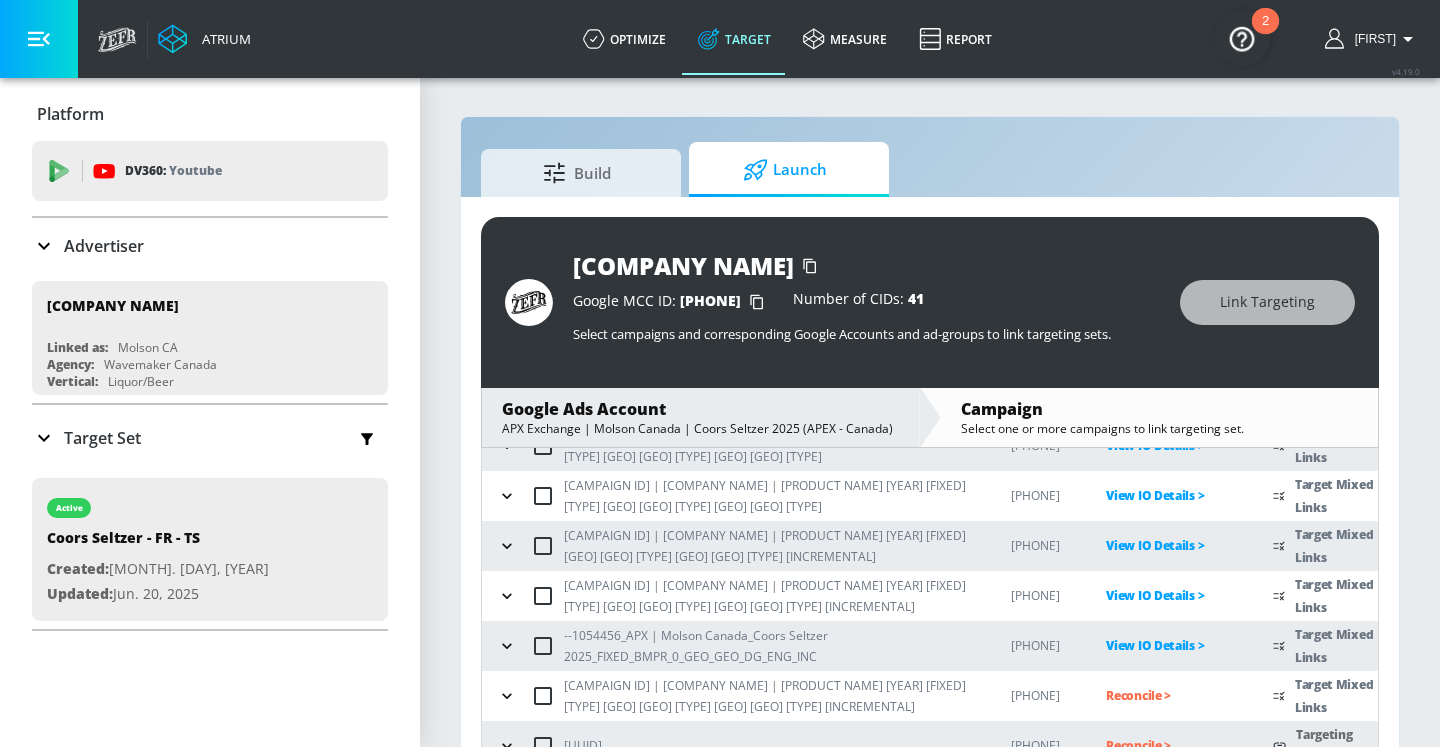 click on "Reconcile >" at bounding box center (1173, 695) 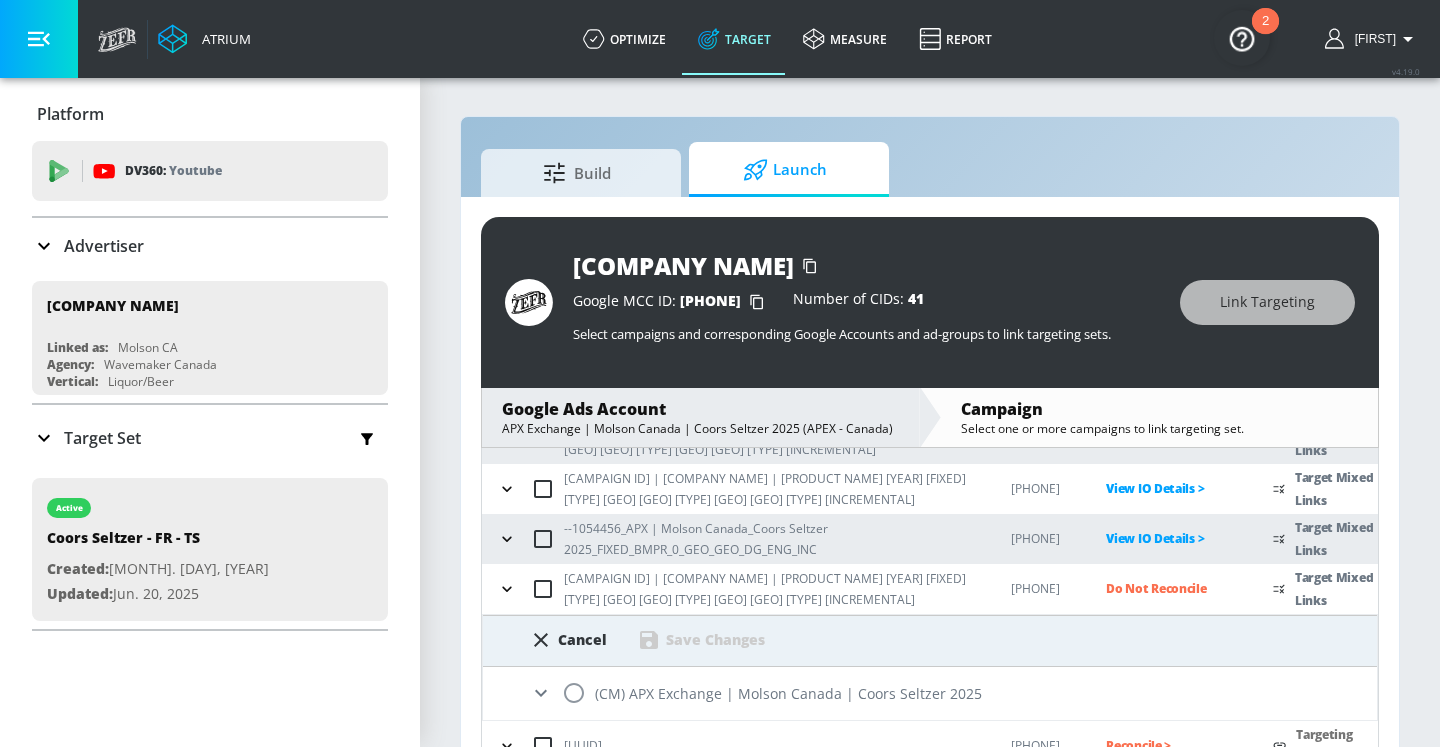 click at bounding box center [574, 693] 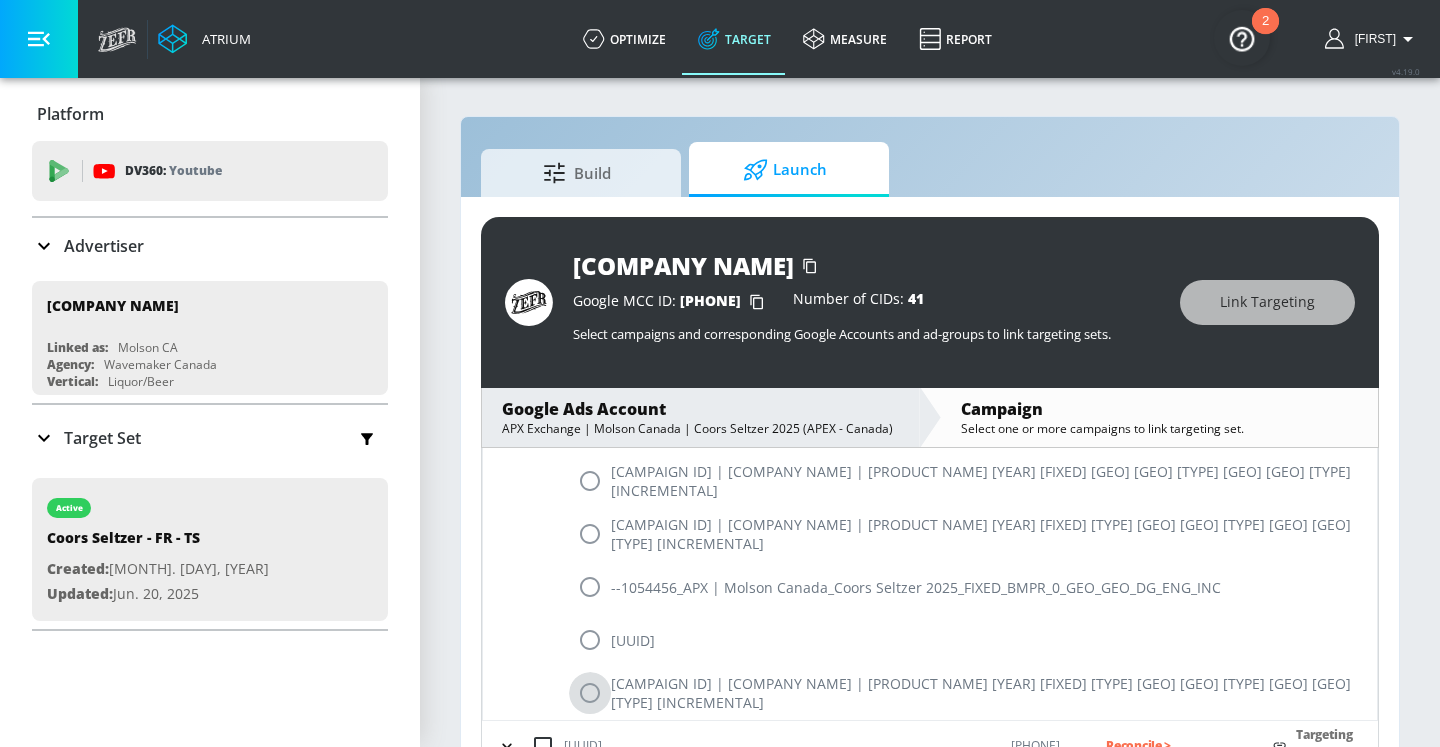 click at bounding box center [590, 693] 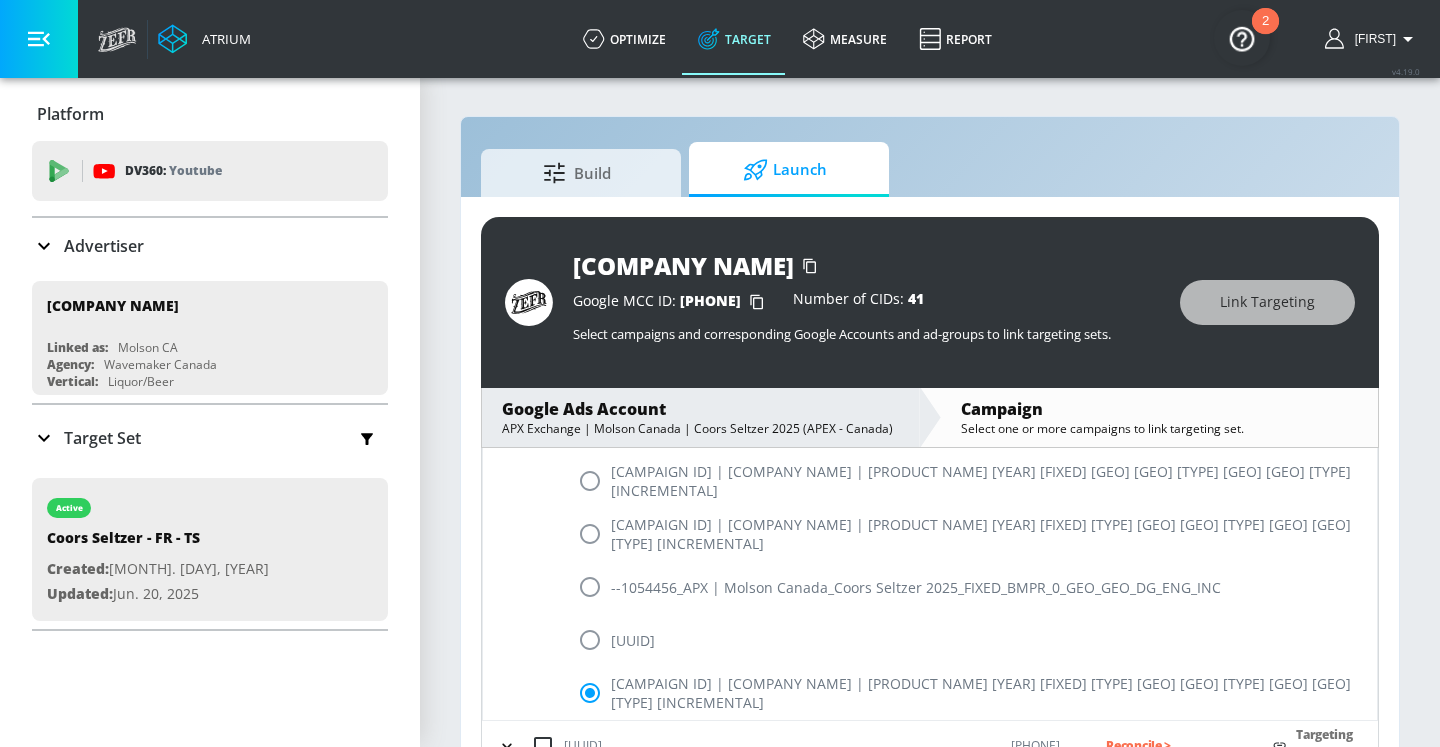 scroll, scrollTop: 424, scrollLeft: 0, axis: vertical 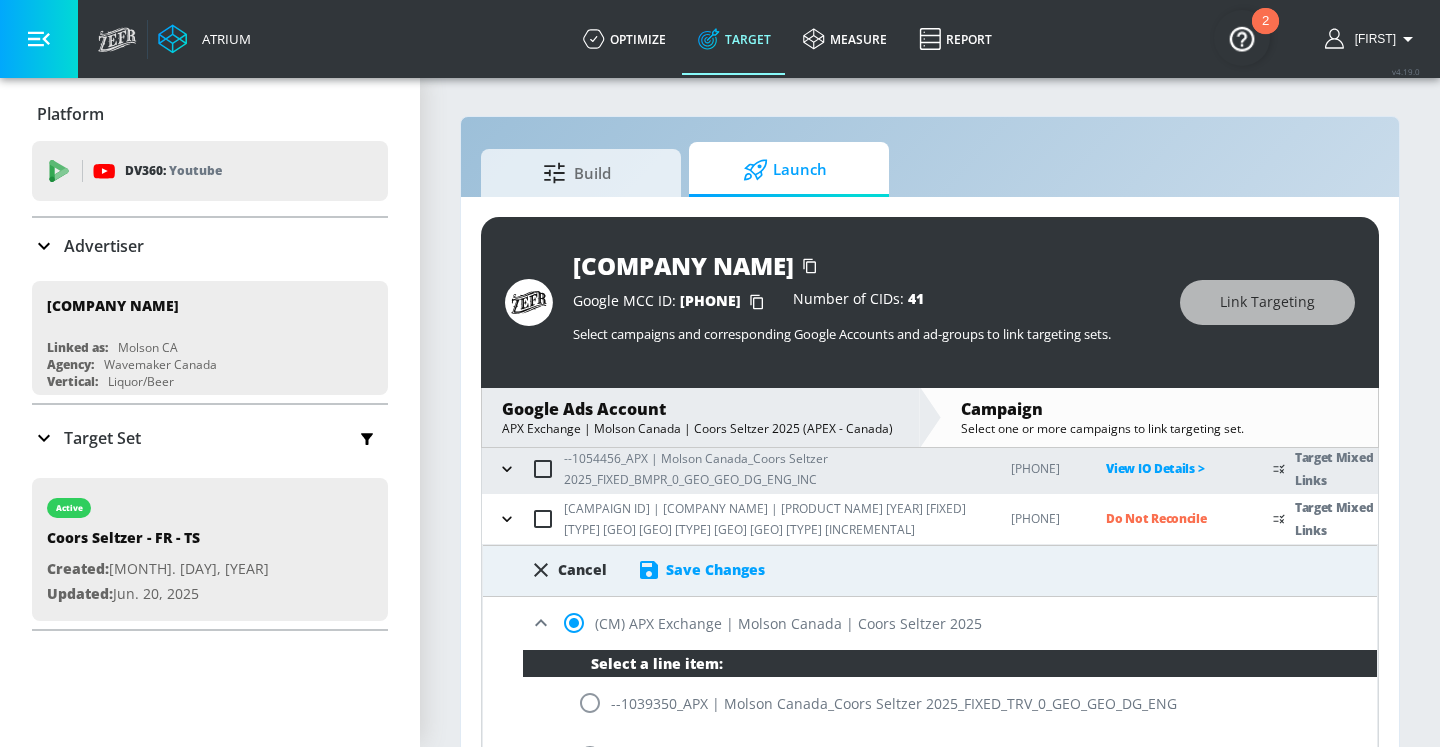 click on "Save Changes" at bounding box center (715, 569) 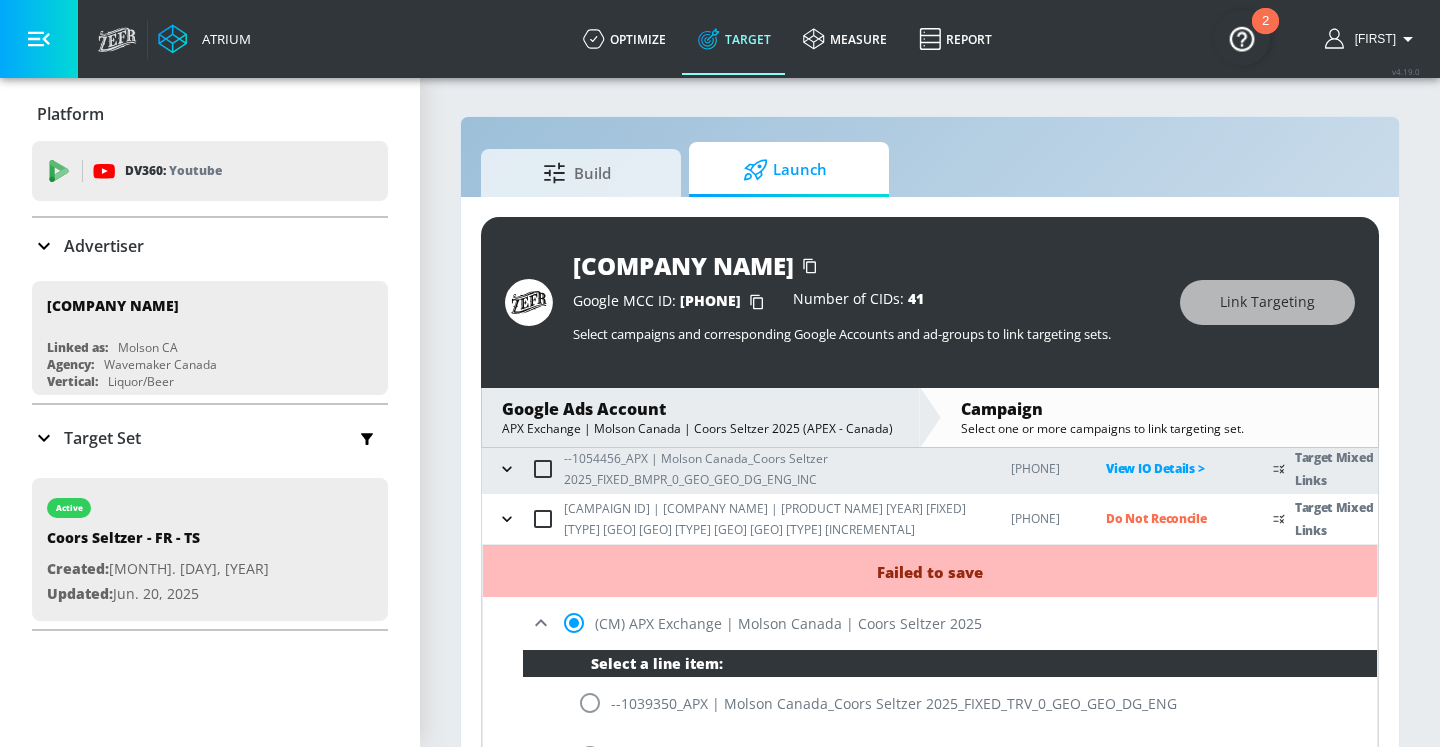 click 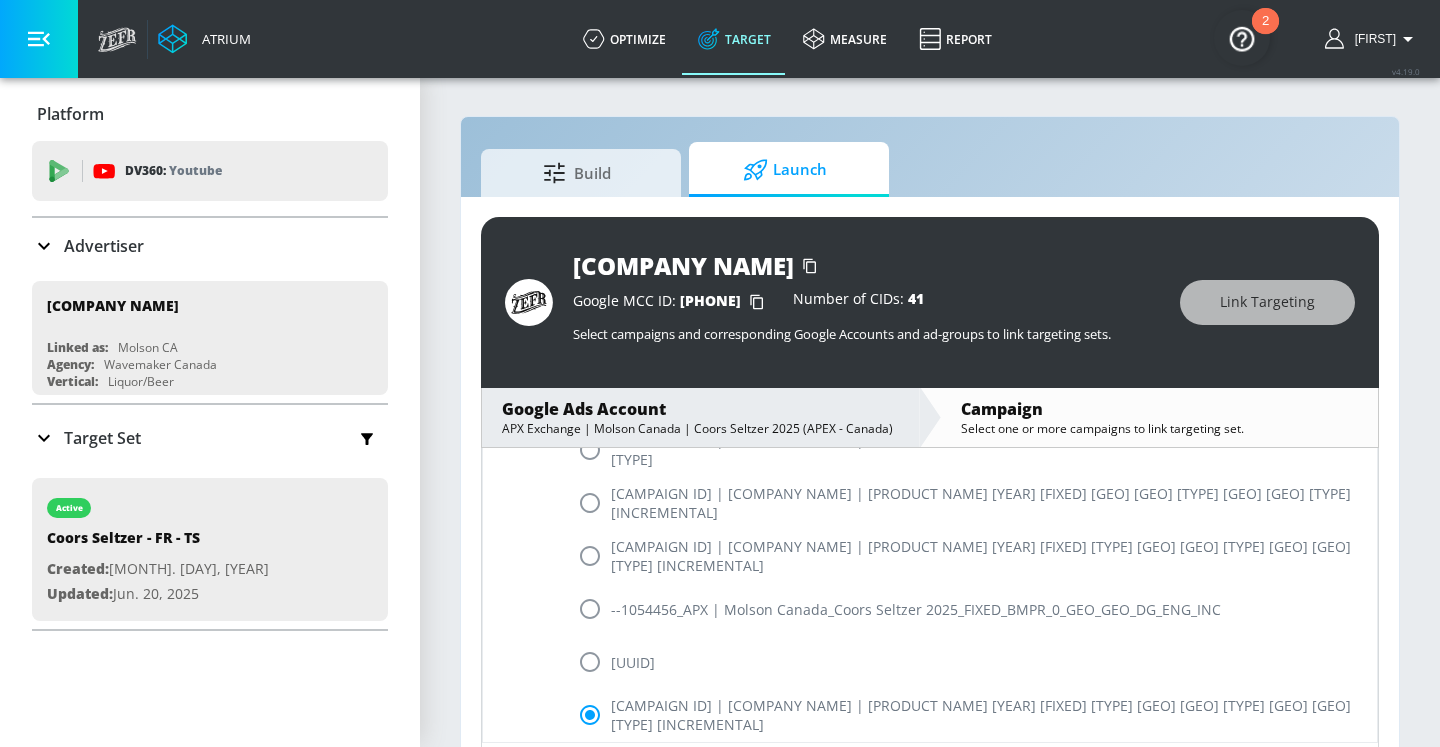 scroll, scrollTop: 858, scrollLeft: 0, axis: vertical 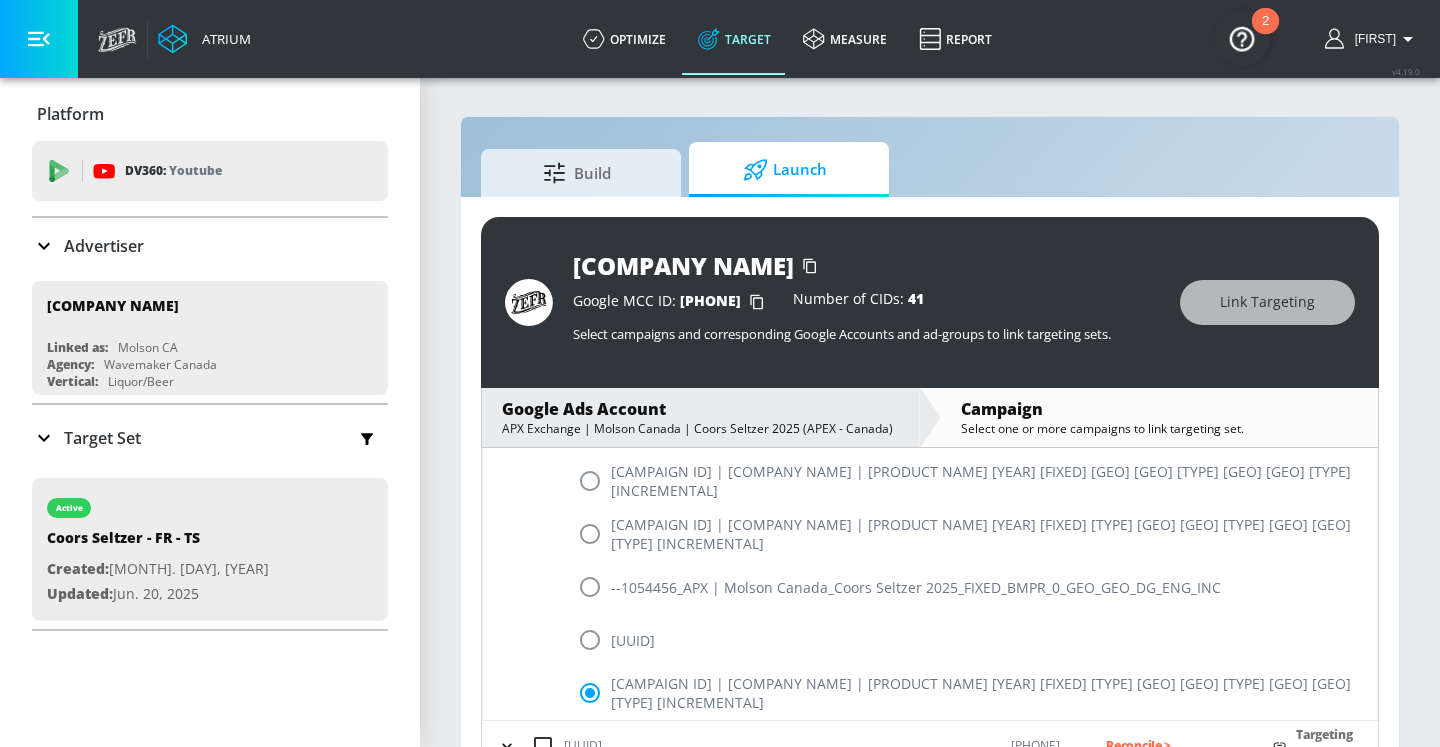 click 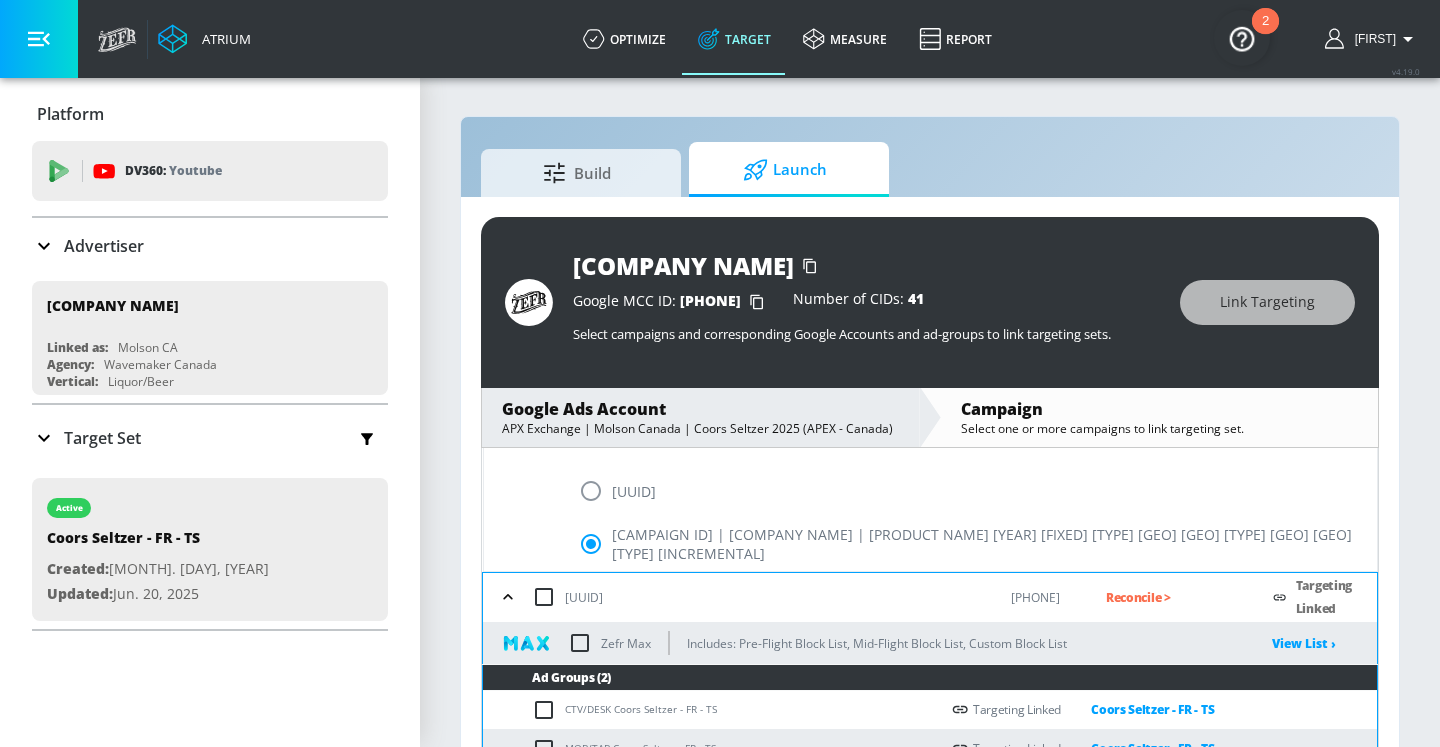 click on "Reconcile >" at bounding box center (1173, 597) 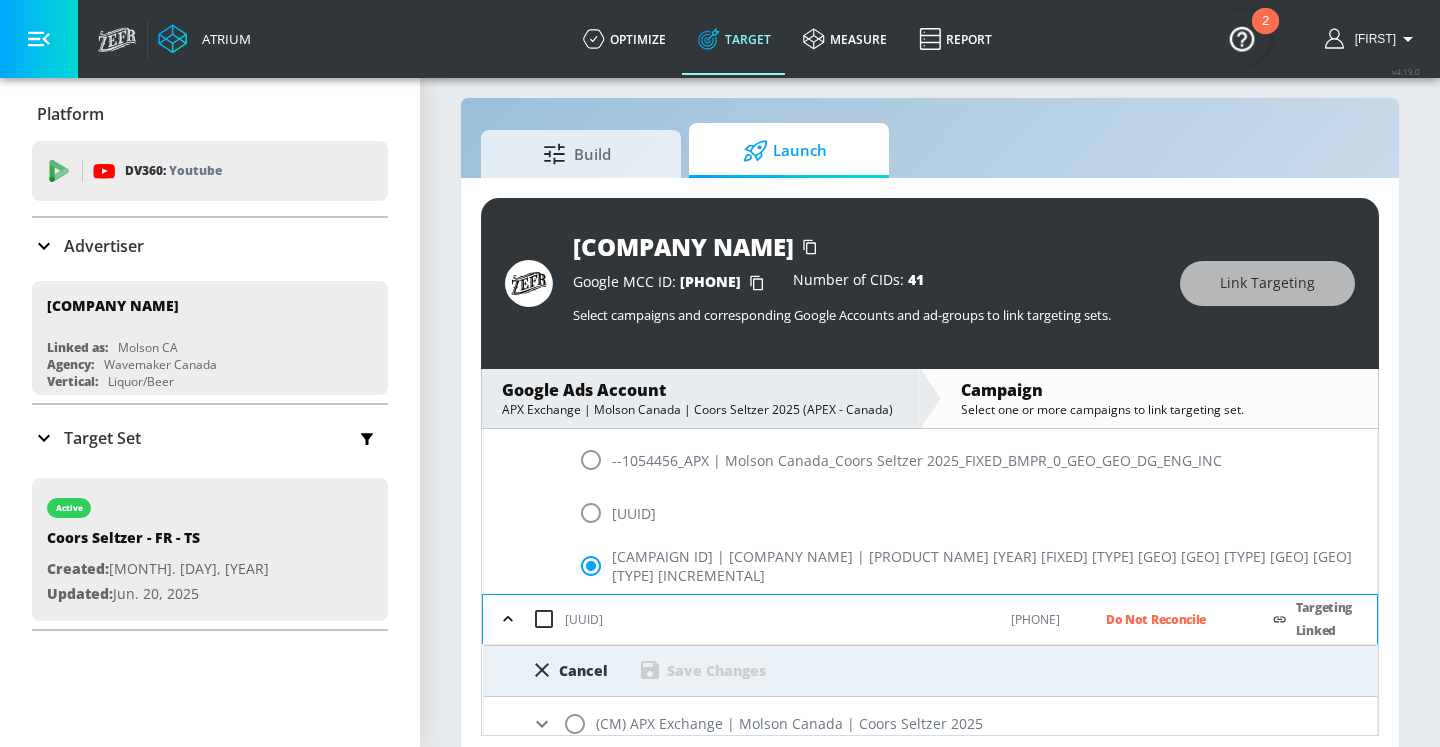 scroll, scrollTop: 29, scrollLeft: 0, axis: vertical 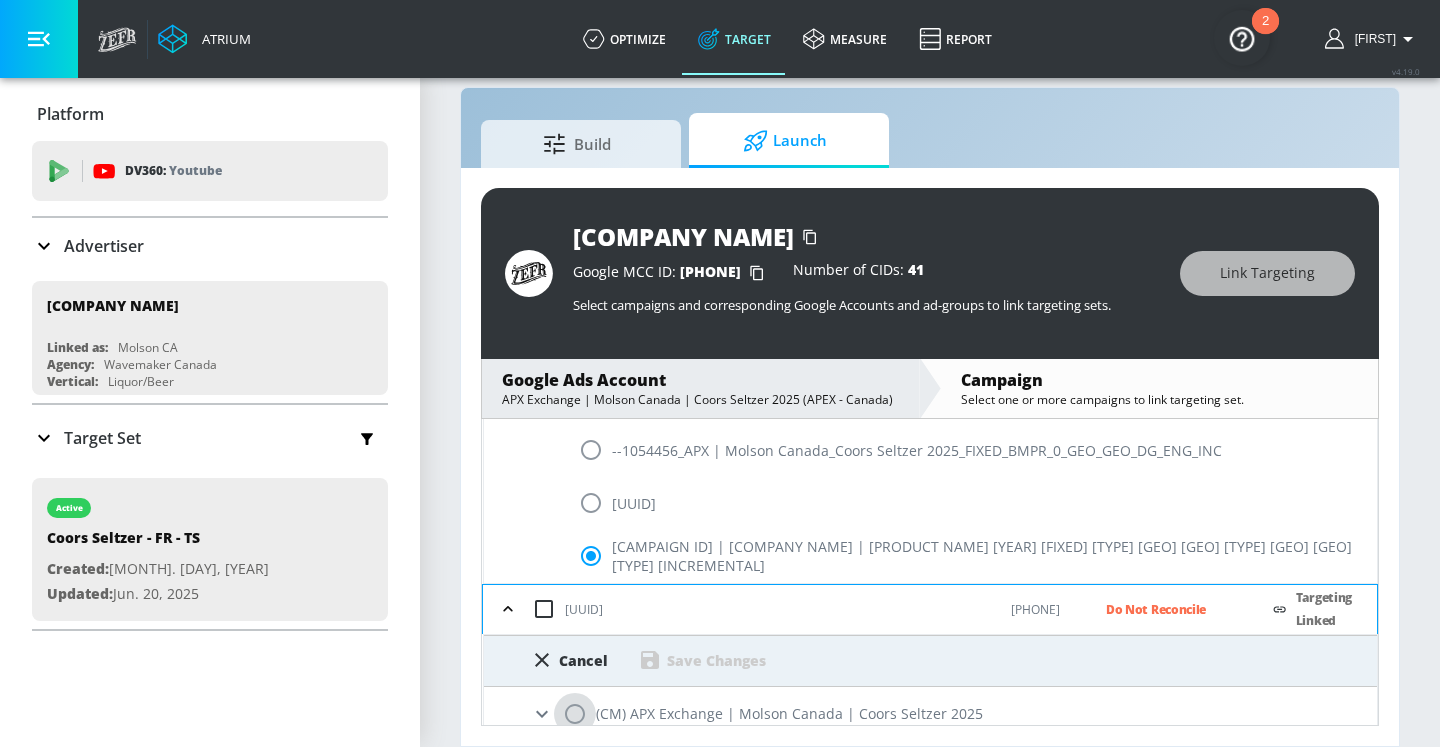 click at bounding box center [575, 714] 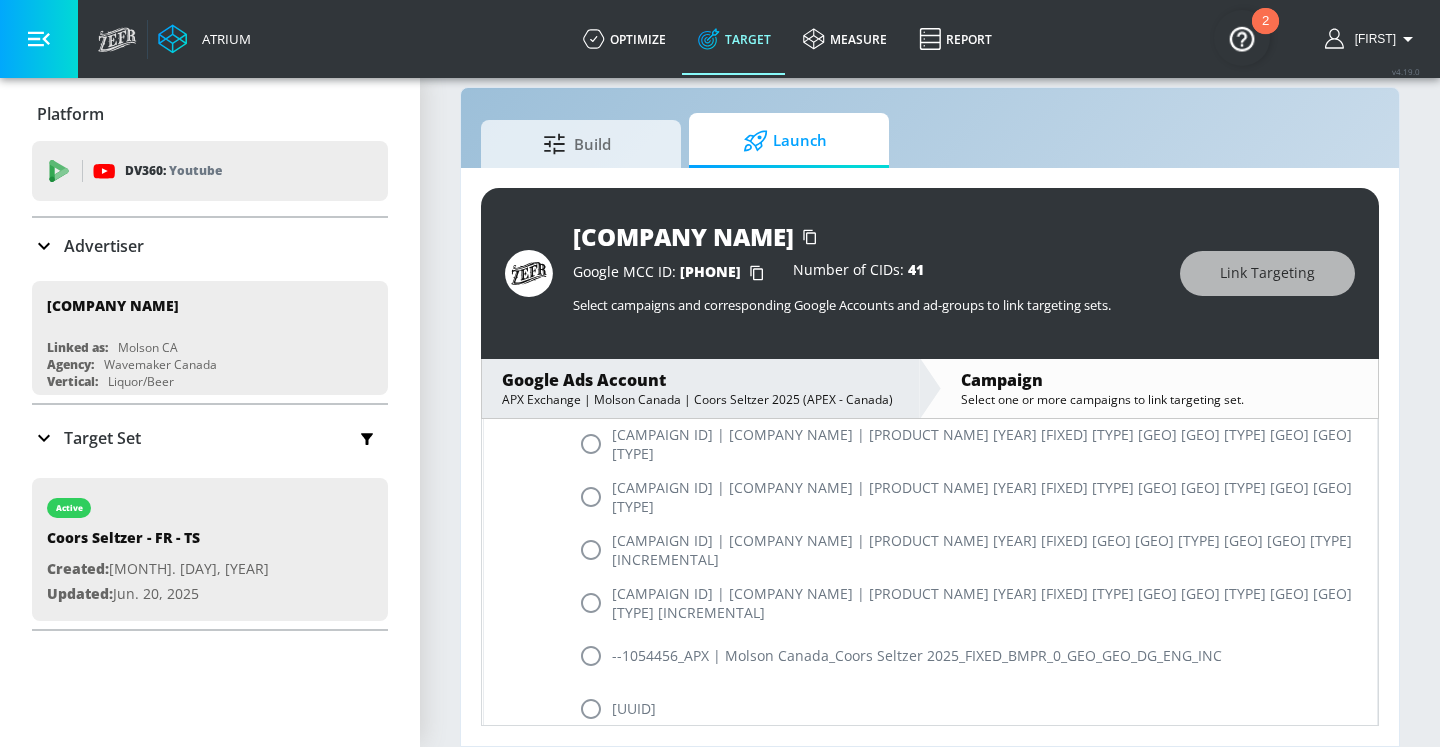 scroll, scrollTop: 1470, scrollLeft: 0, axis: vertical 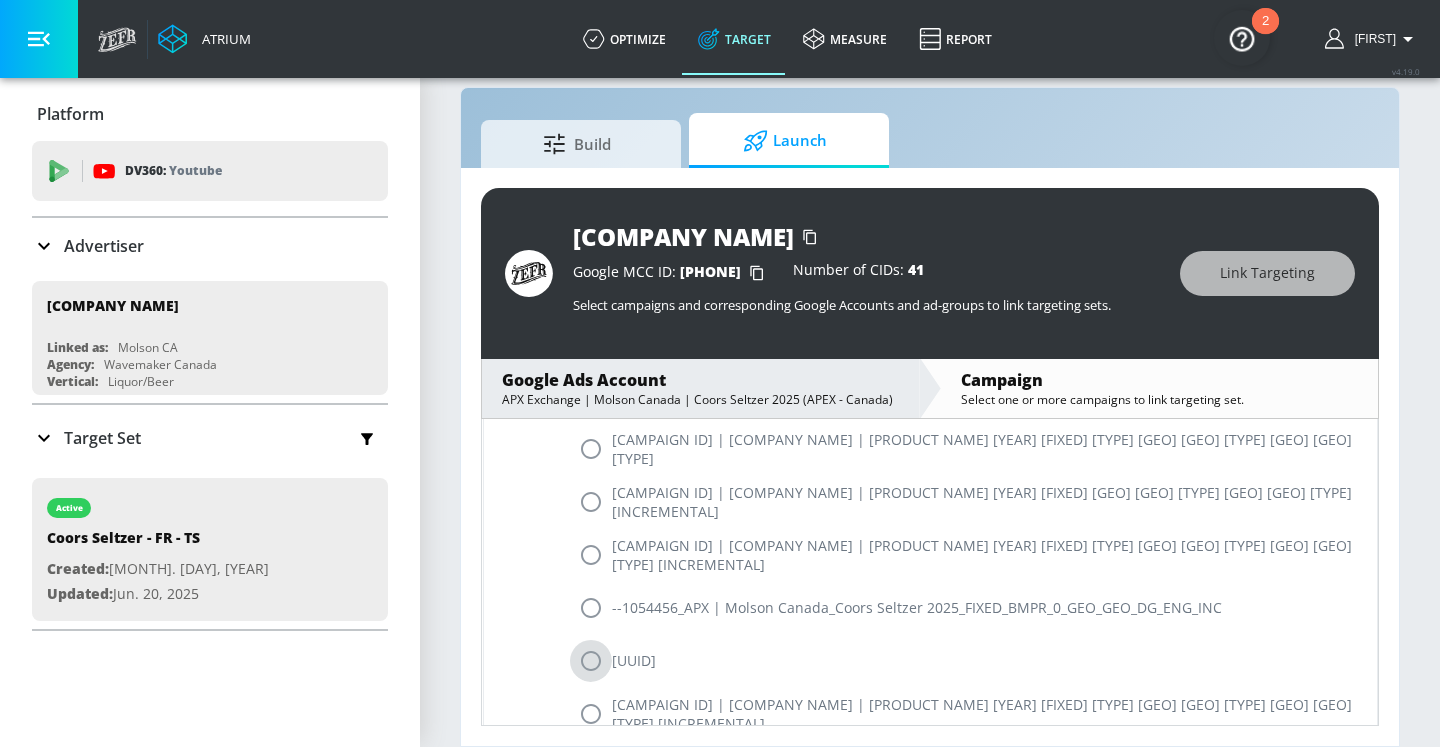 click at bounding box center [591, 661] 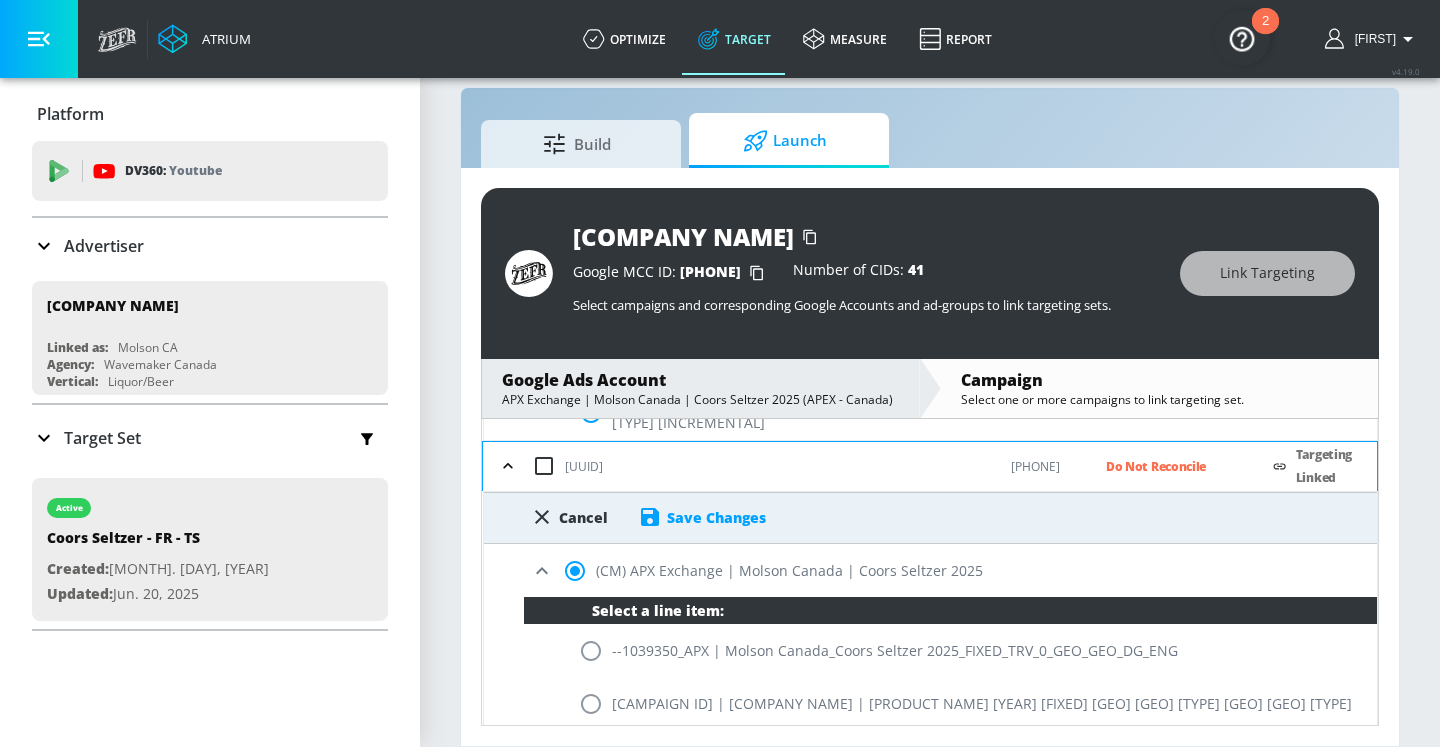 scroll, scrollTop: 1037, scrollLeft: 0, axis: vertical 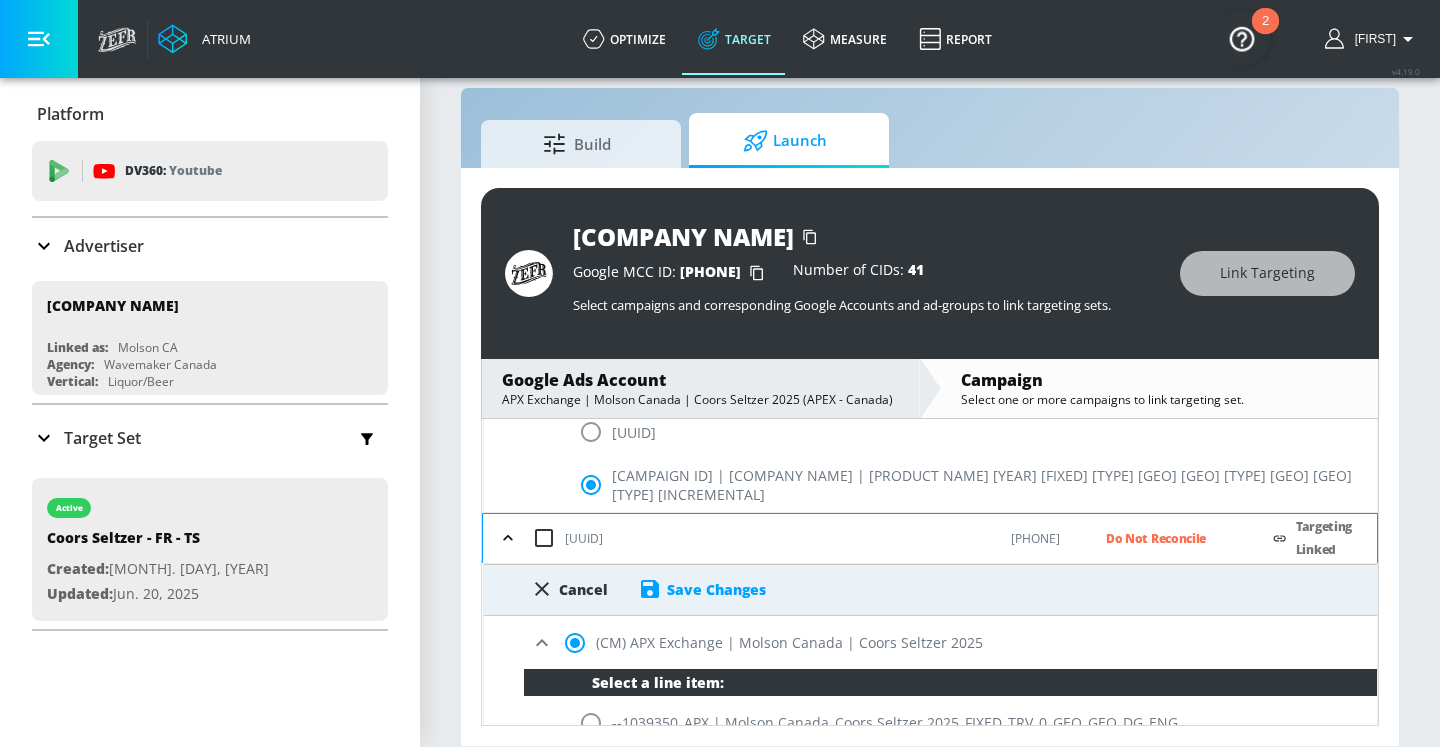 click on "Save Changes" at bounding box center (716, 589) 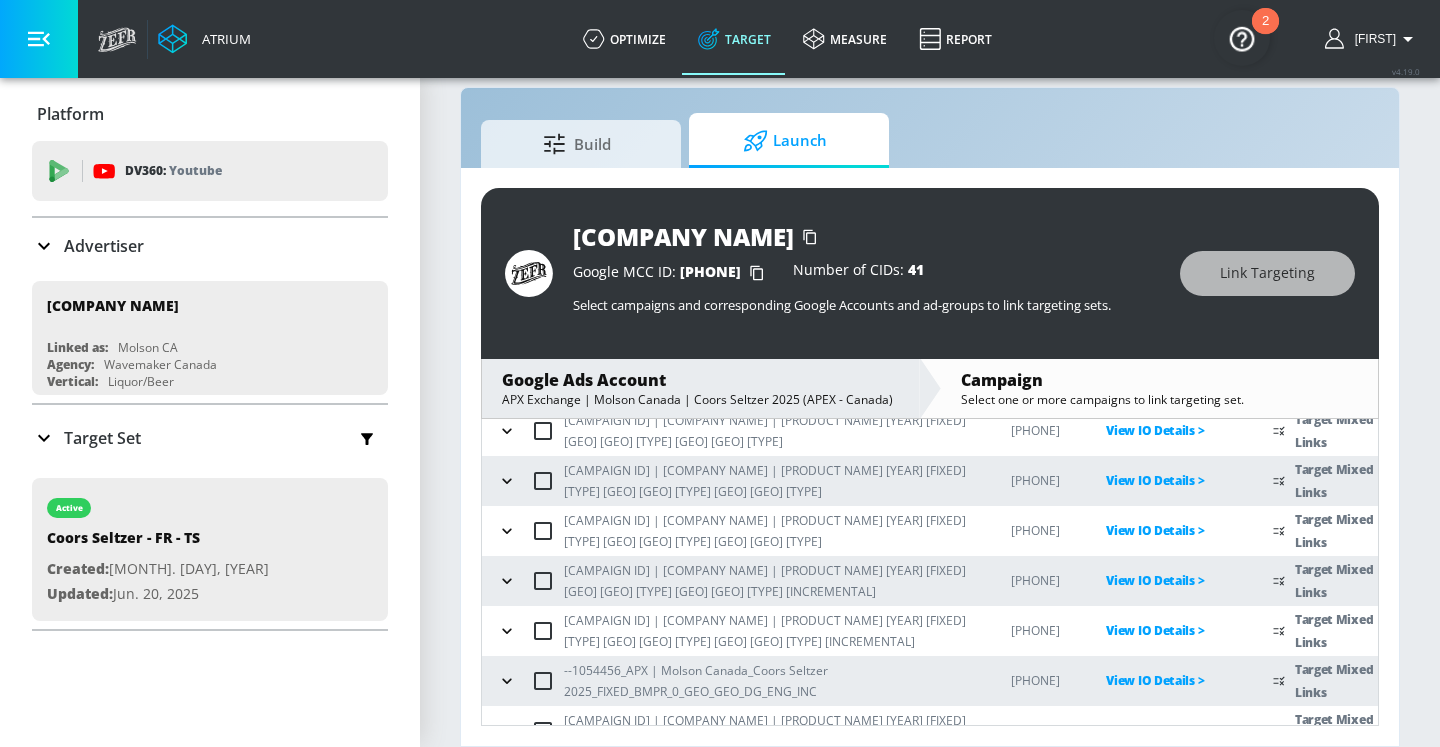 scroll, scrollTop: 247, scrollLeft: 0, axis: vertical 